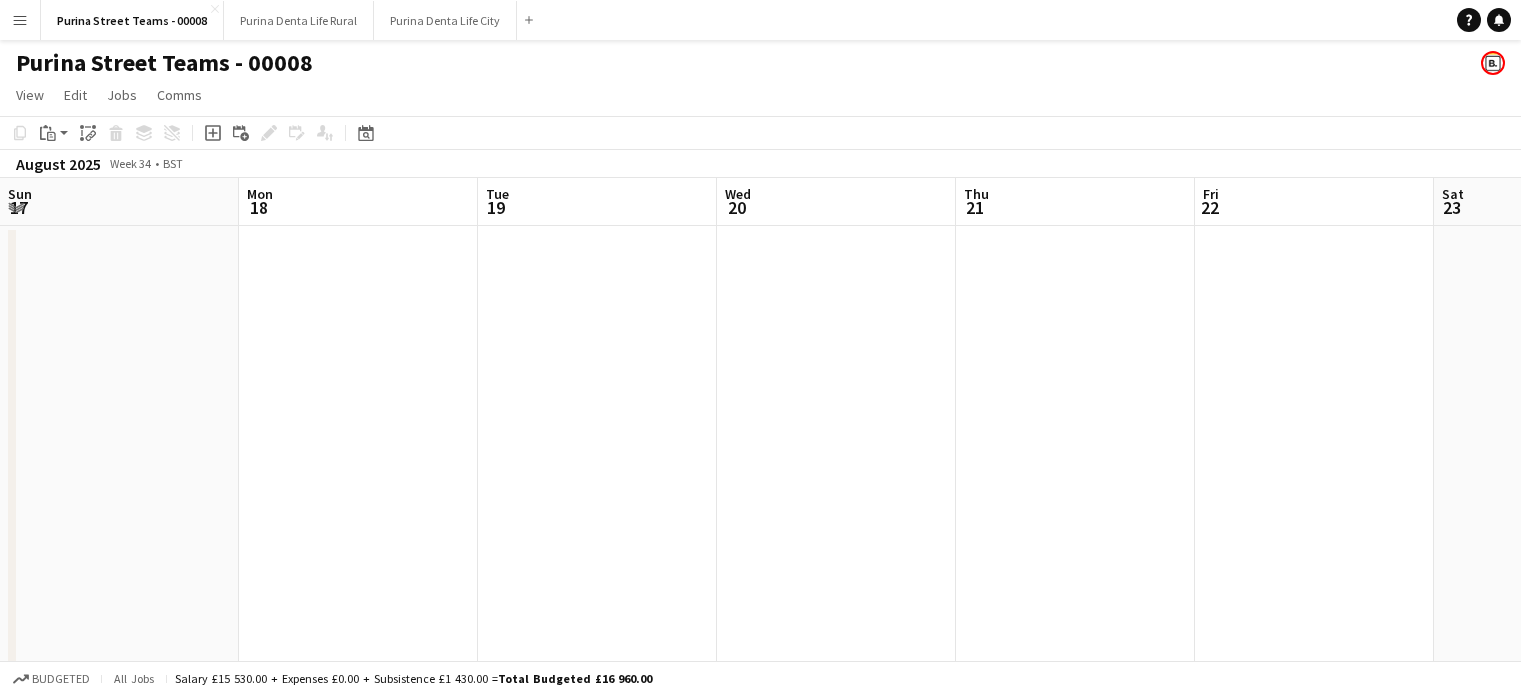 scroll, scrollTop: 0, scrollLeft: 0, axis: both 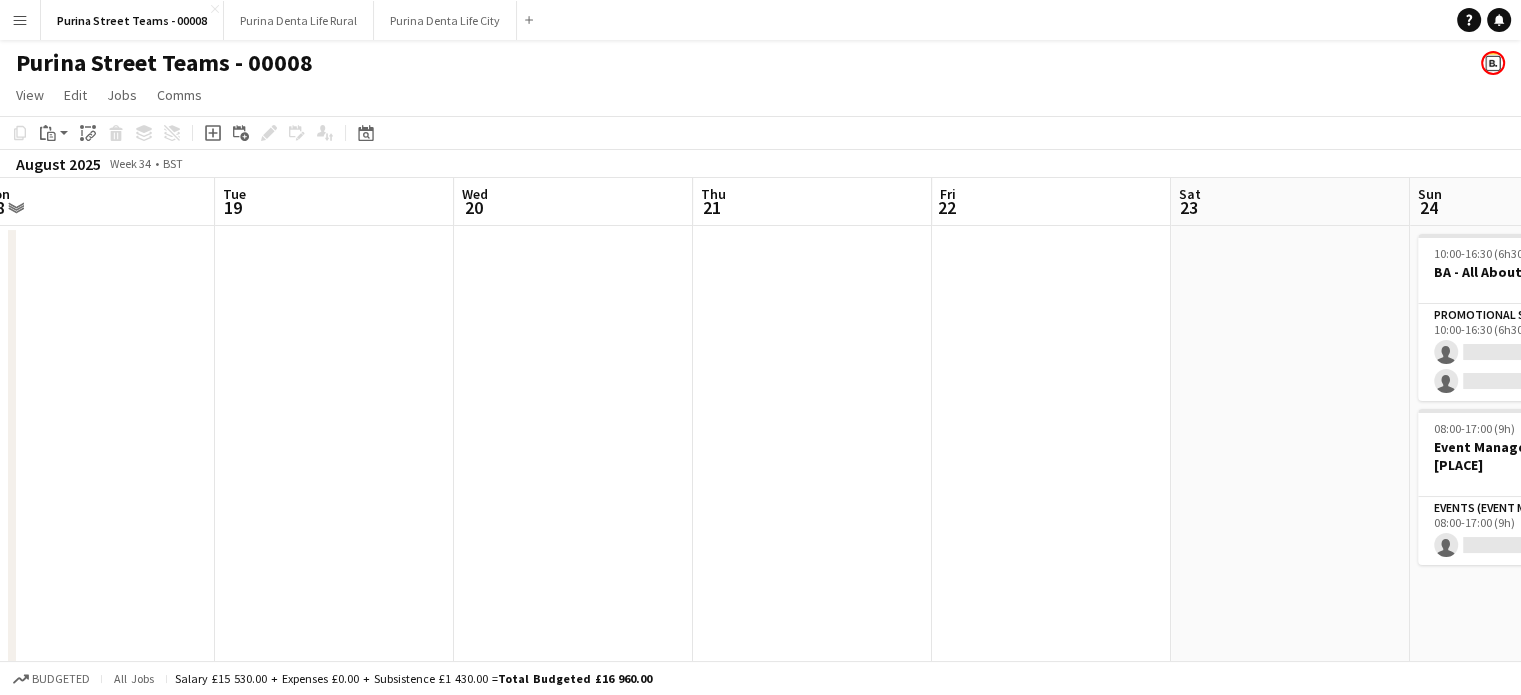 drag, startPoint x: 825, startPoint y: 443, endPoint x: 1079, endPoint y: 413, distance: 255.76552 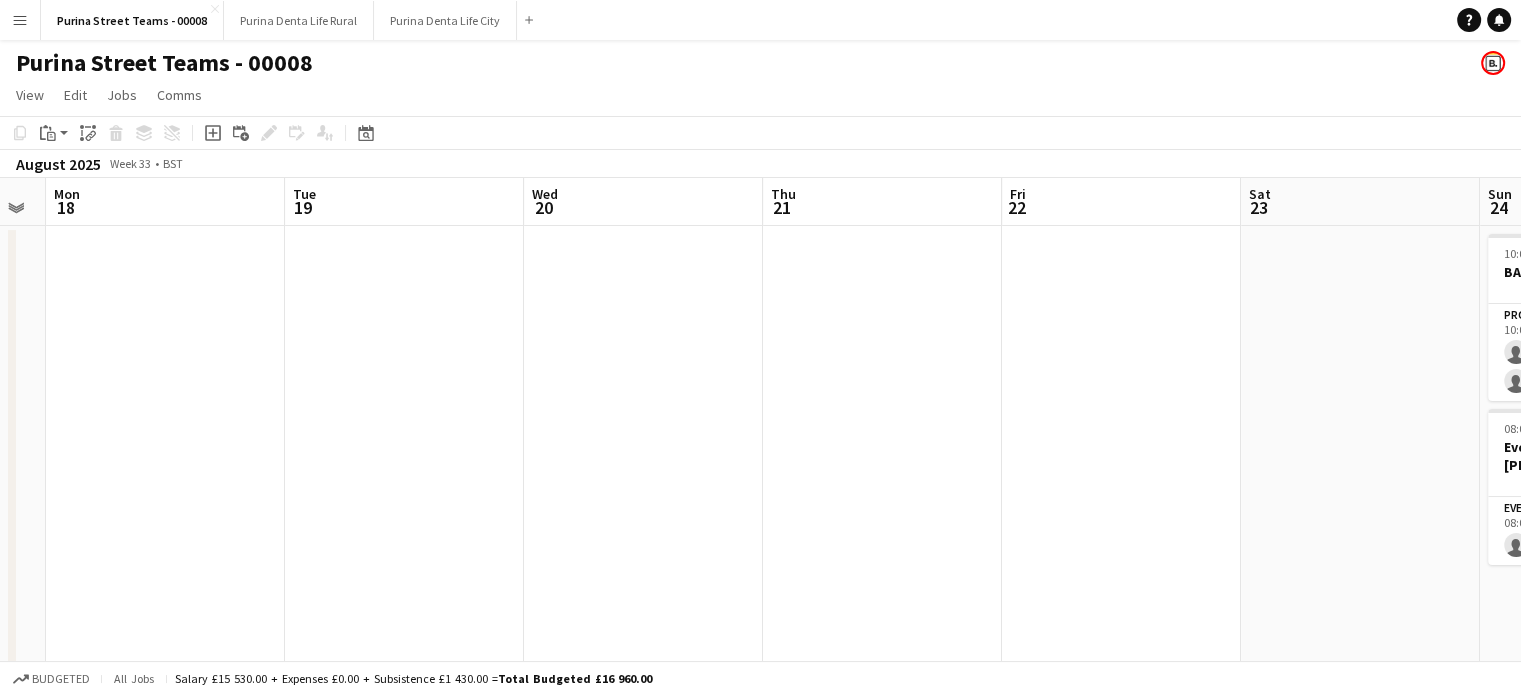 drag, startPoint x: 407, startPoint y: 407, endPoint x: 839, endPoint y: 390, distance: 432.33435 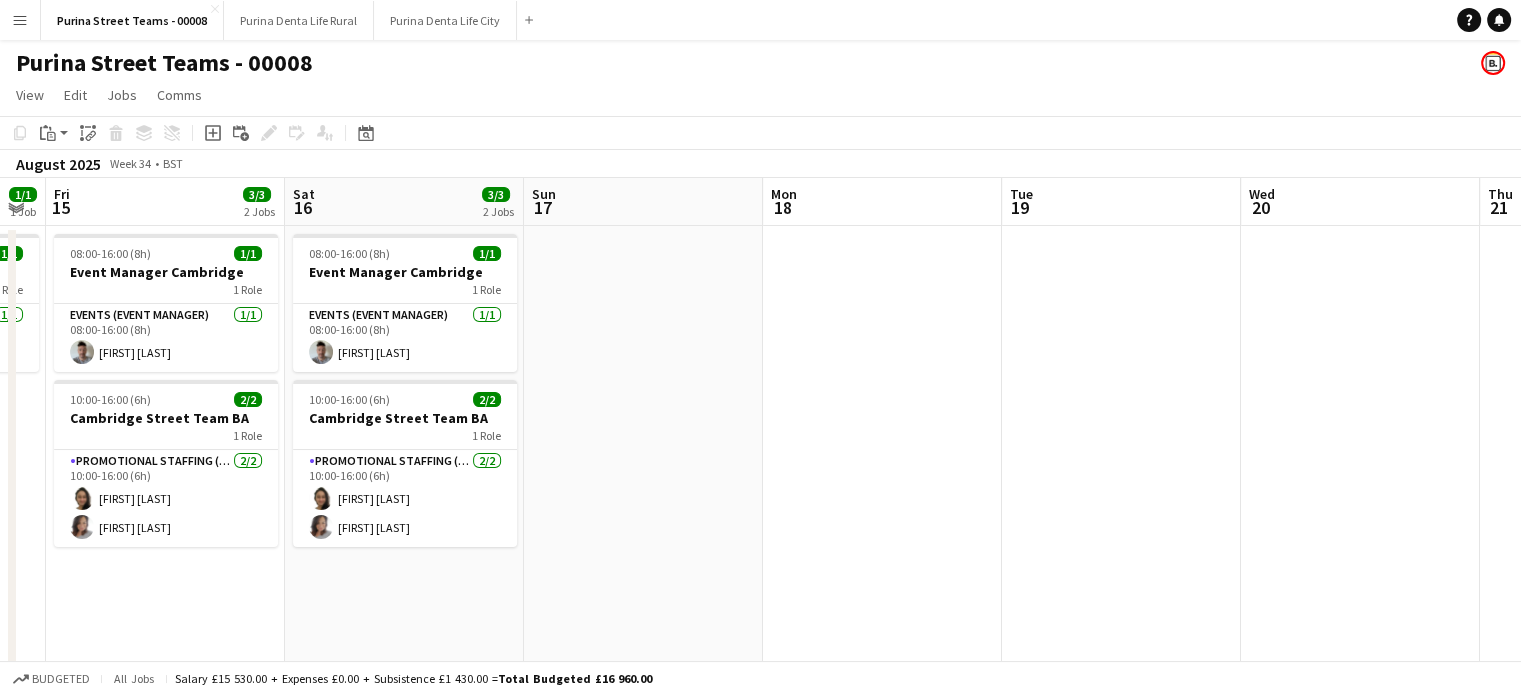 drag, startPoint x: 384, startPoint y: 419, endPoint x: 977, endPoint y: 392, distance: 593.6144 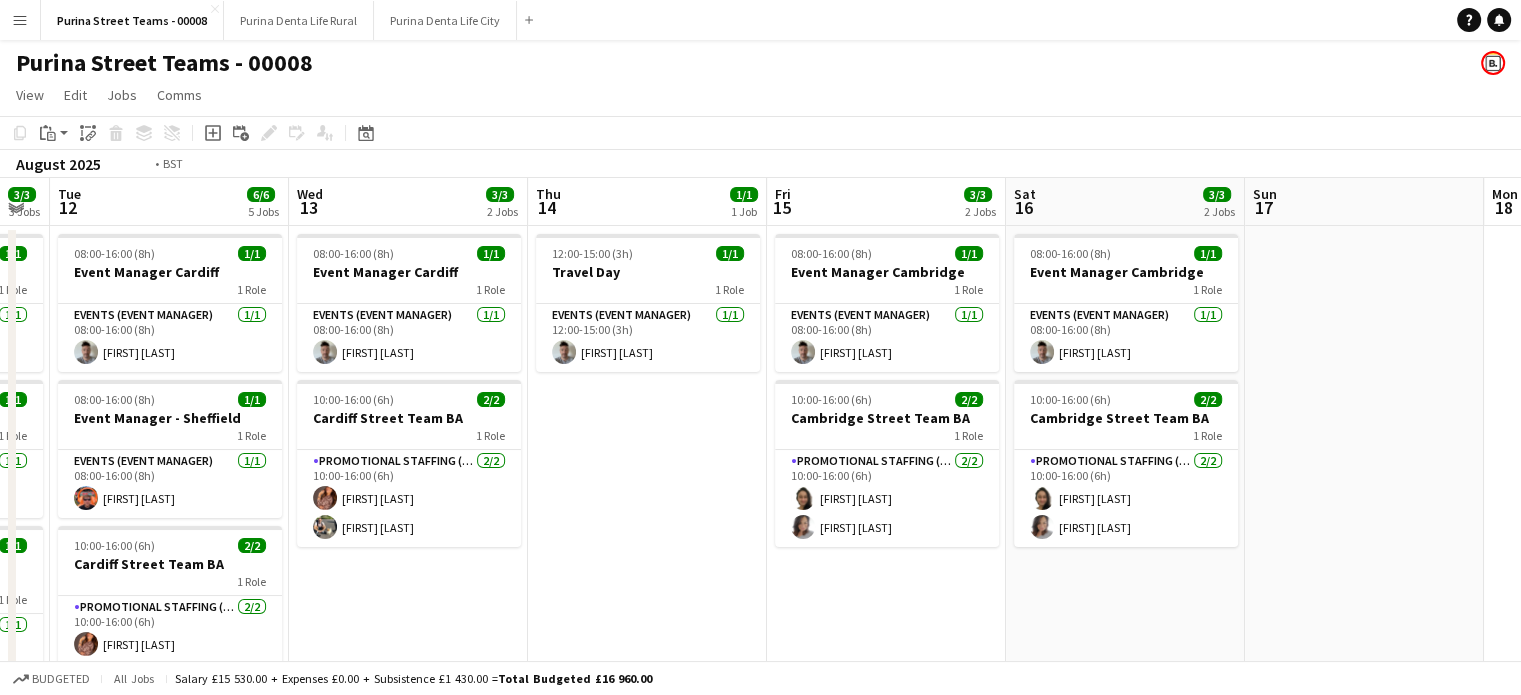 click on "Event Manager - Chester   1 Role   Events (Event Manager)   1/1   08:00-16:00 (8h)
[FIRST] [LAST]     10:00-16:00 (6h)    1/1   Chester Street Team BA   1 Role   Promotional Staffing (Brand Ambassadors)   1/1   10:00-16:00 (6h)
[FIRST] [LAST]     10:00-16:00 (6h)    1/1   Travelling Brand Ambassador   1 Role   Promotional Staffing (Brand Ambassadors)   1/1   10:00-16:00 (6h)
[FIRST] [LAST]     08:00-16:00 (8h)    1/1   Event Manager - Chester   1 Role   Events (Event Manager)   1/1   08:00-16:00 (8h)
[FIRST] [LAST]     10:00-16:00 (6h)    1/1   Chester Street Team BA   1 Role   Promotional Staffing (Brand Ambassadors)   1/1   10:00-16:00 (6h)
[FIRST] [LAST]     10:00-16:00 (6h)    1/1   Travelling Brand Ambassador   1 Role   1/1" at bounding box center (760, 690) 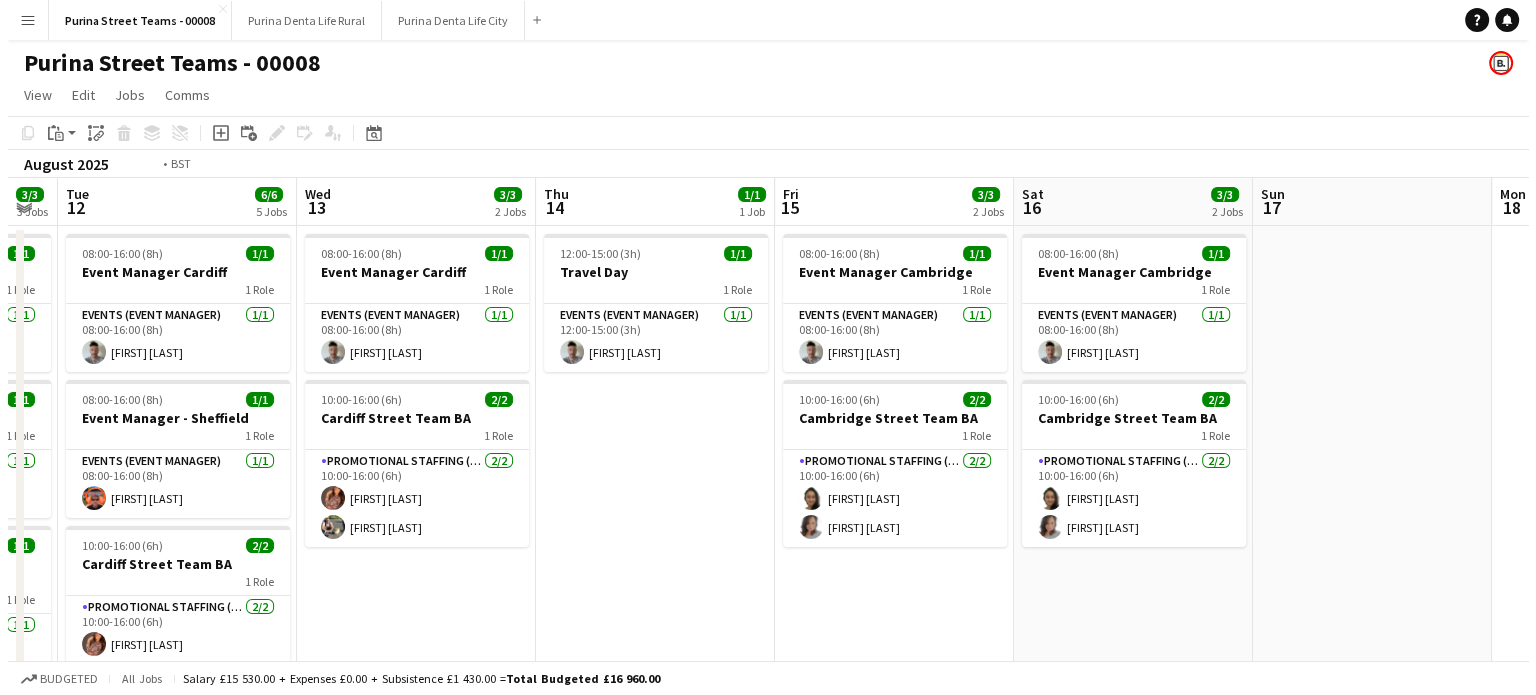 scroll, scrollTop: 0, scrollLeft: 534, axis: horizontal 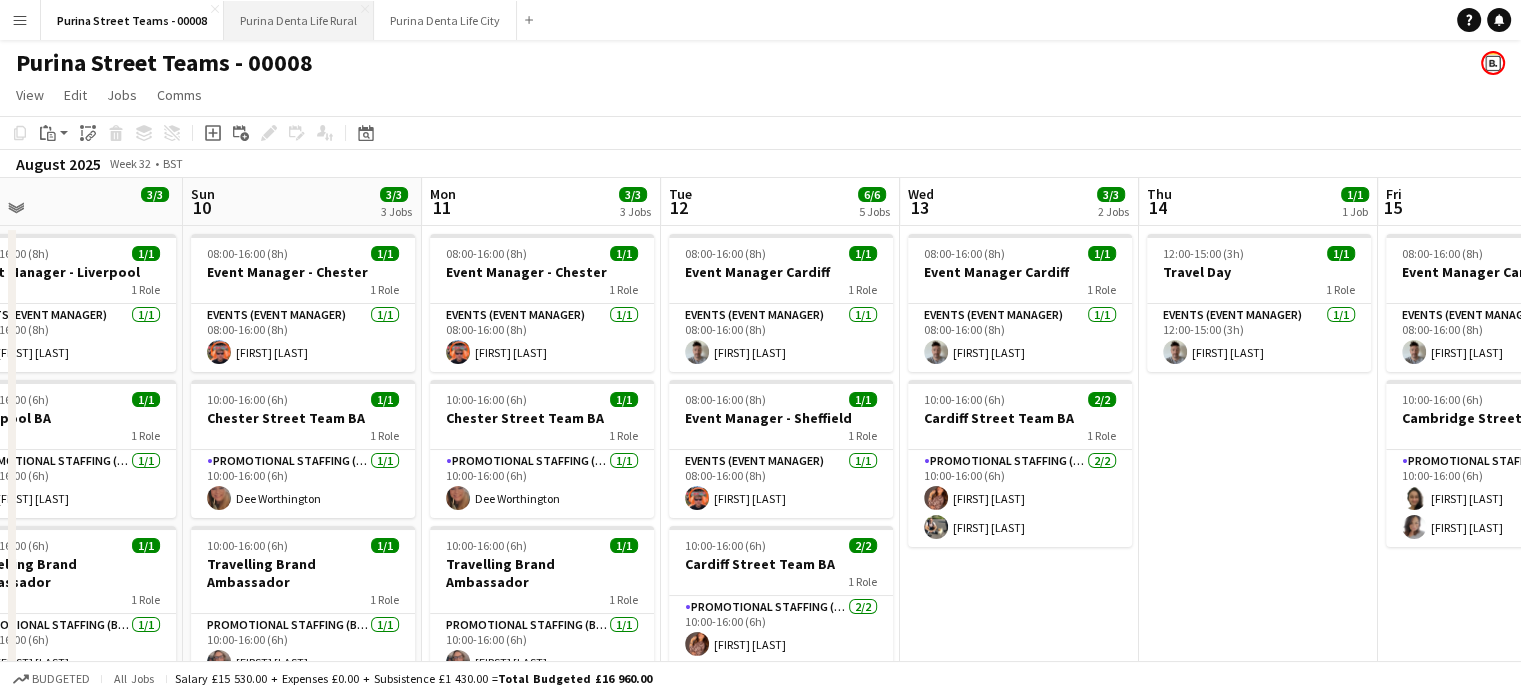 click on "Purina Denta Life Rural
Close" at bounding box center (299, 20) 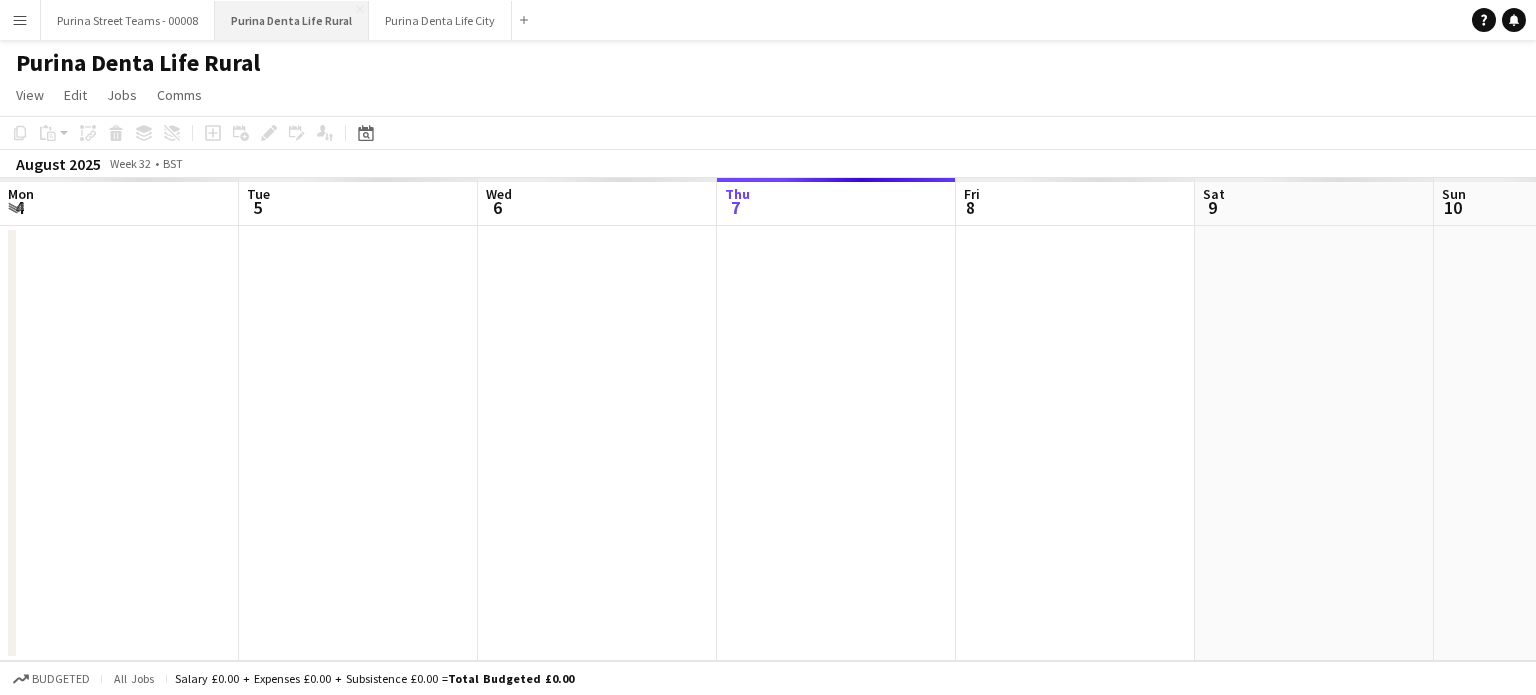 scroll, scrollTop: 0, scrollLeft: 478, axis: horizontal 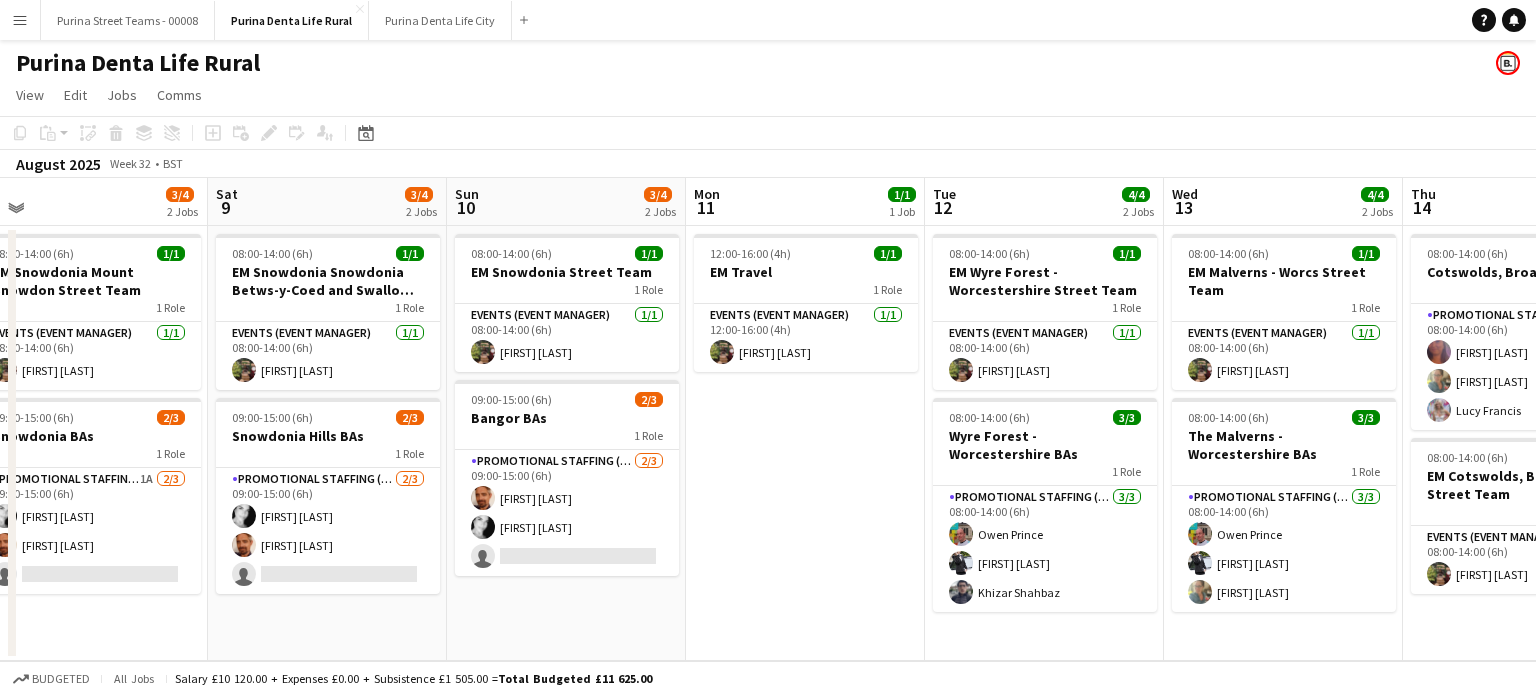 drag, startPoint x: 1248, startPoint y: 520, endPoint x: 739, endPoint y: 547, distance: 509.7156 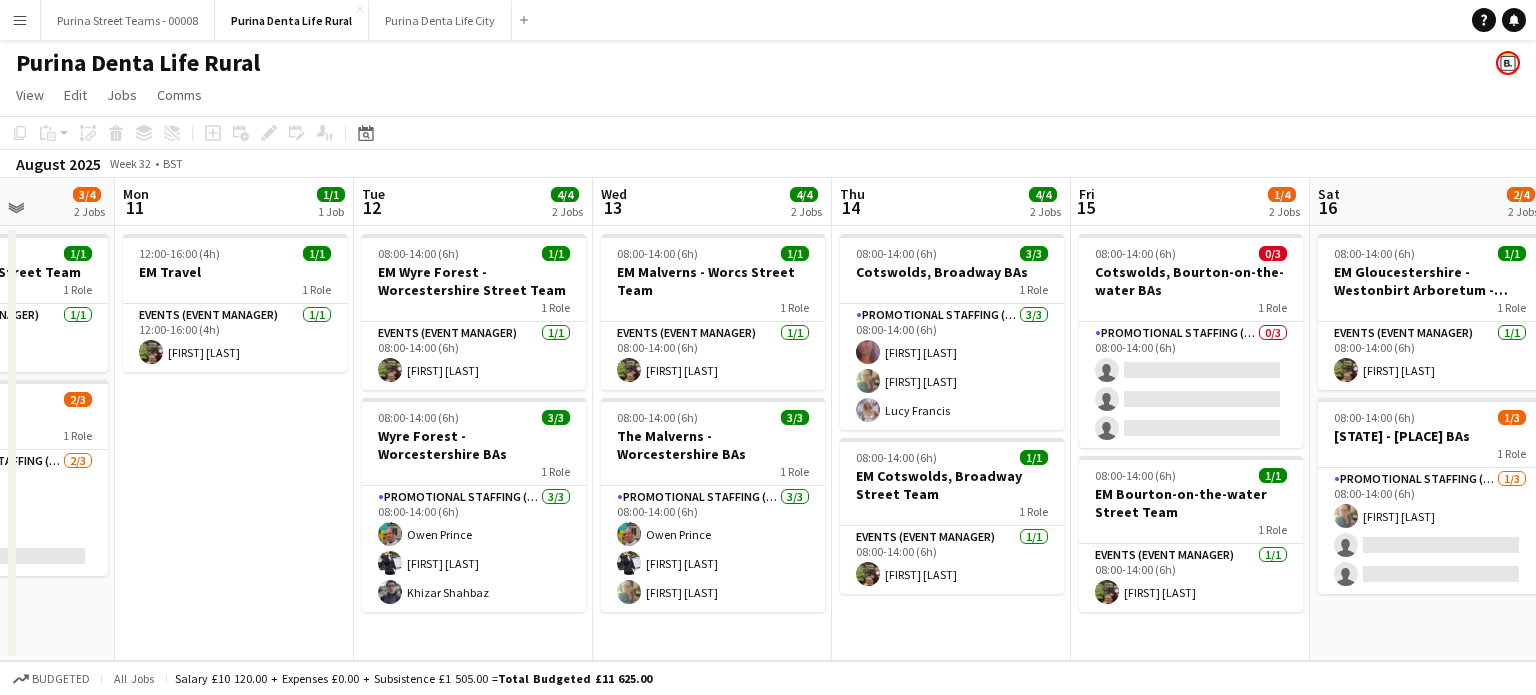 drag, startPoint x: 542, startPoint y: 540, endPoint x: 341, endPoint y: 539, distance: 201.00249 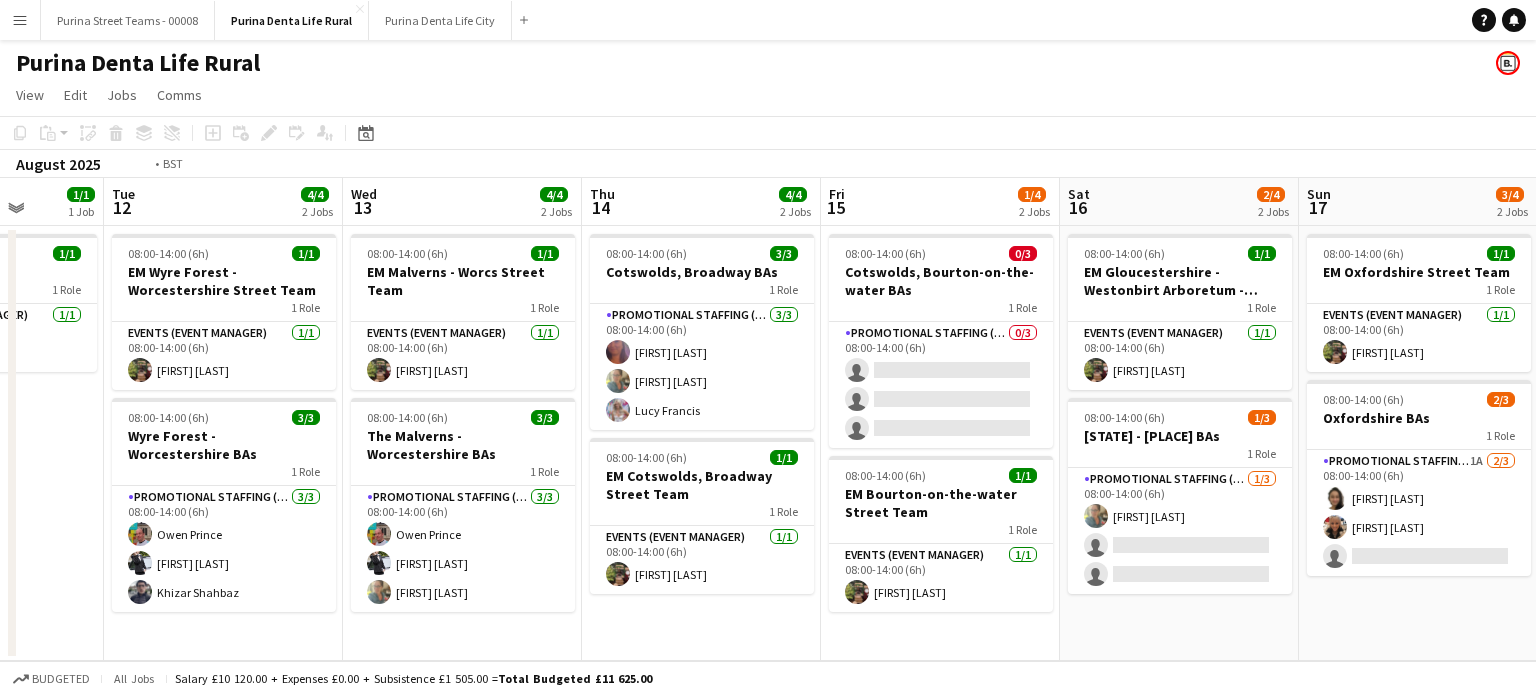 scroll, scrollTop: 0, scrollLeft: 613, axis: horizontal 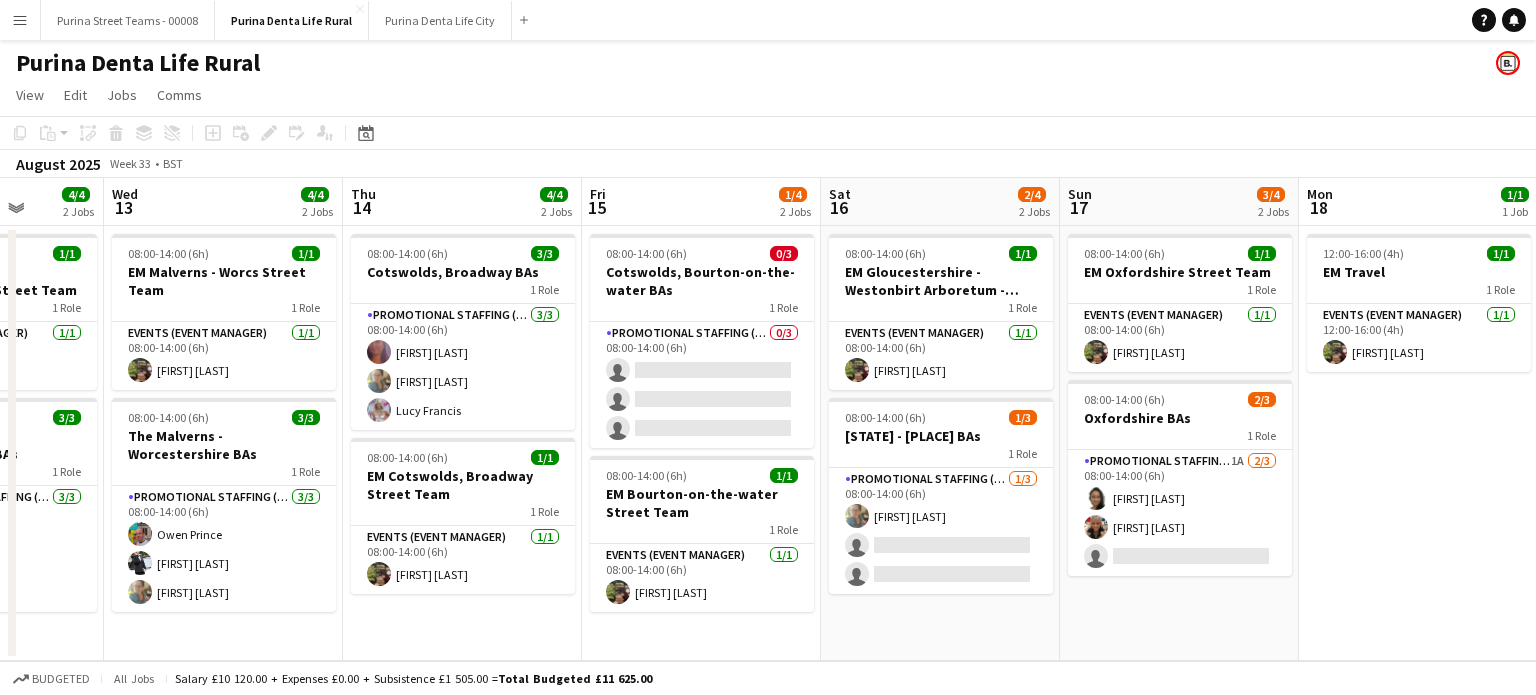 drag, startPoint x: 868, startPoint y: 459, endPoint x: 424, endPoint y: 480, distance: 444.49634 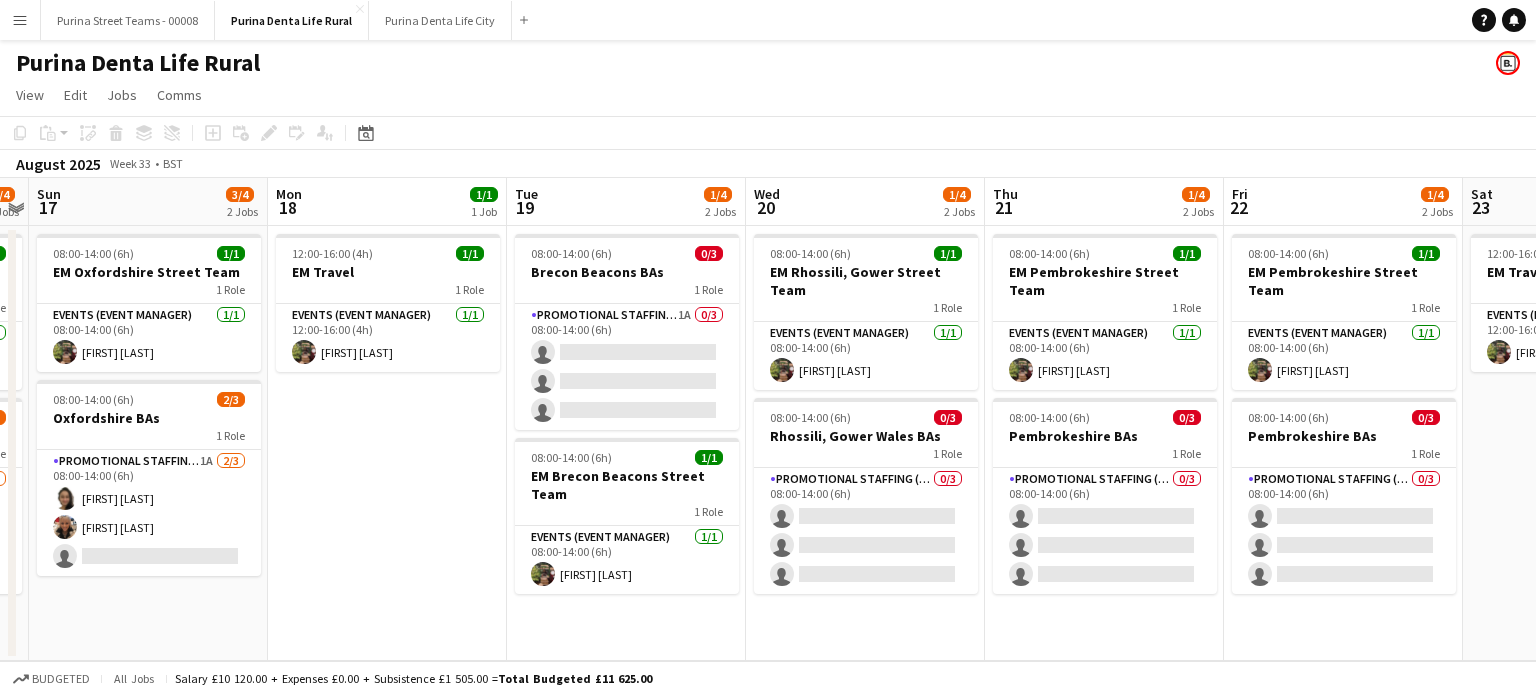 scroll, scrollTop: 0, scrollLeft: 708, axis: horizontal 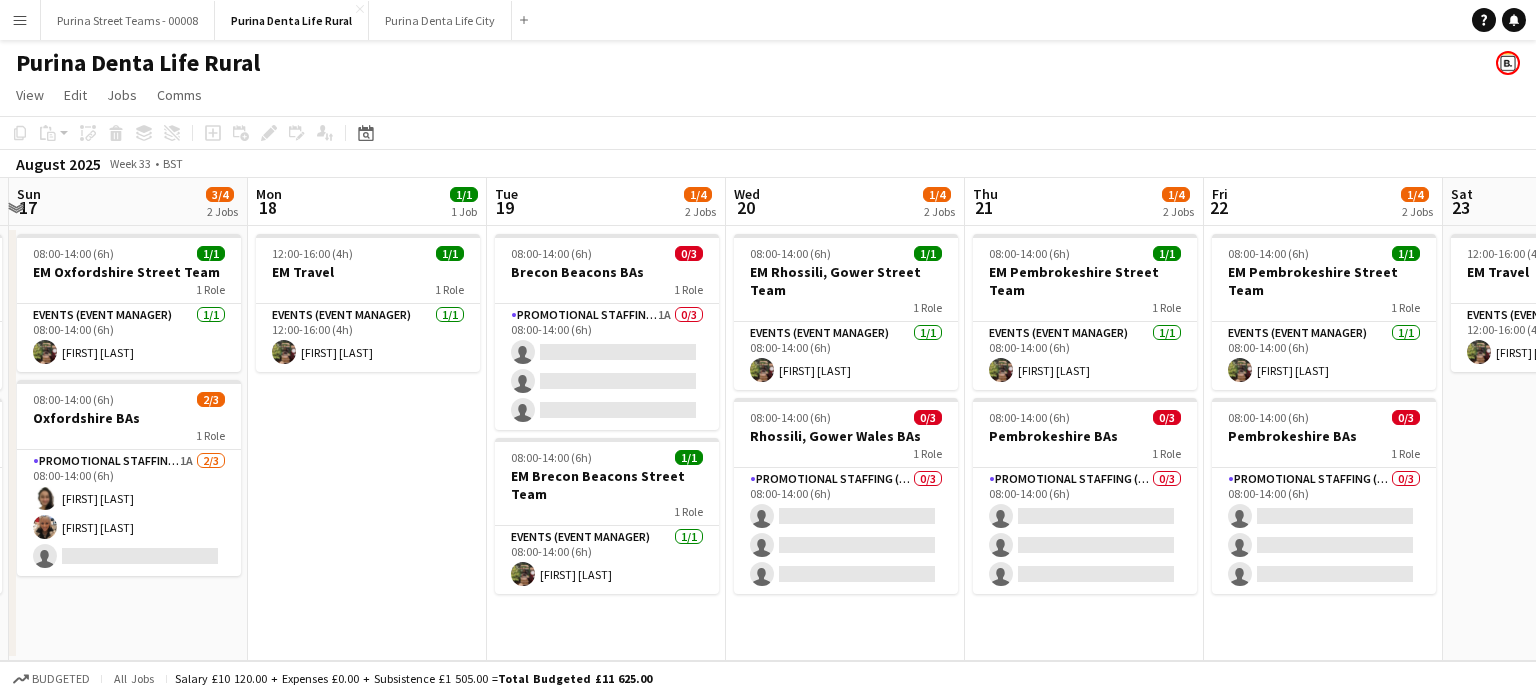 drag, startPoint x: 1348, startPoint y: 430, endPoint x: 297, endPoint y: 432, distance: 1051.002 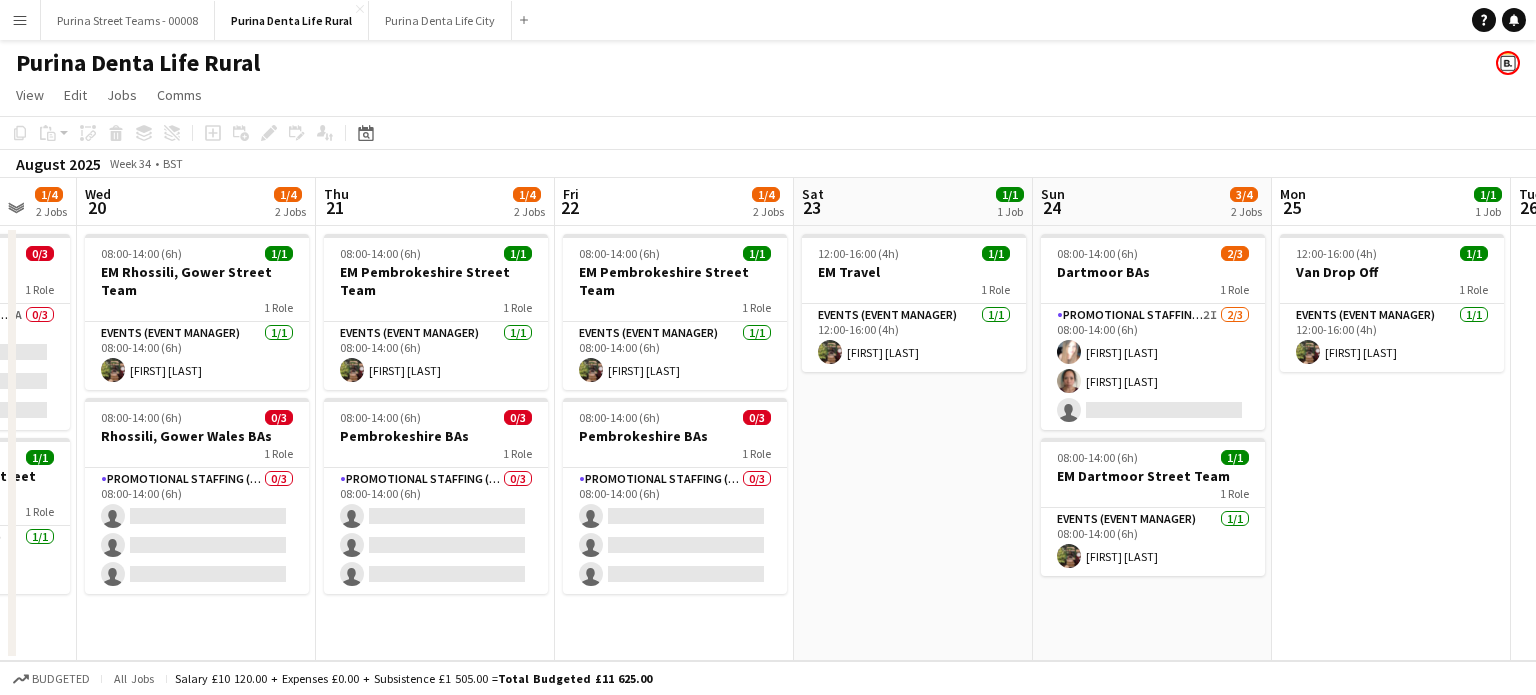 drag, startPoint x: 1203, startPoint y: 435, endPoint x: 555, endPoint y: 474, distance: 649.17255 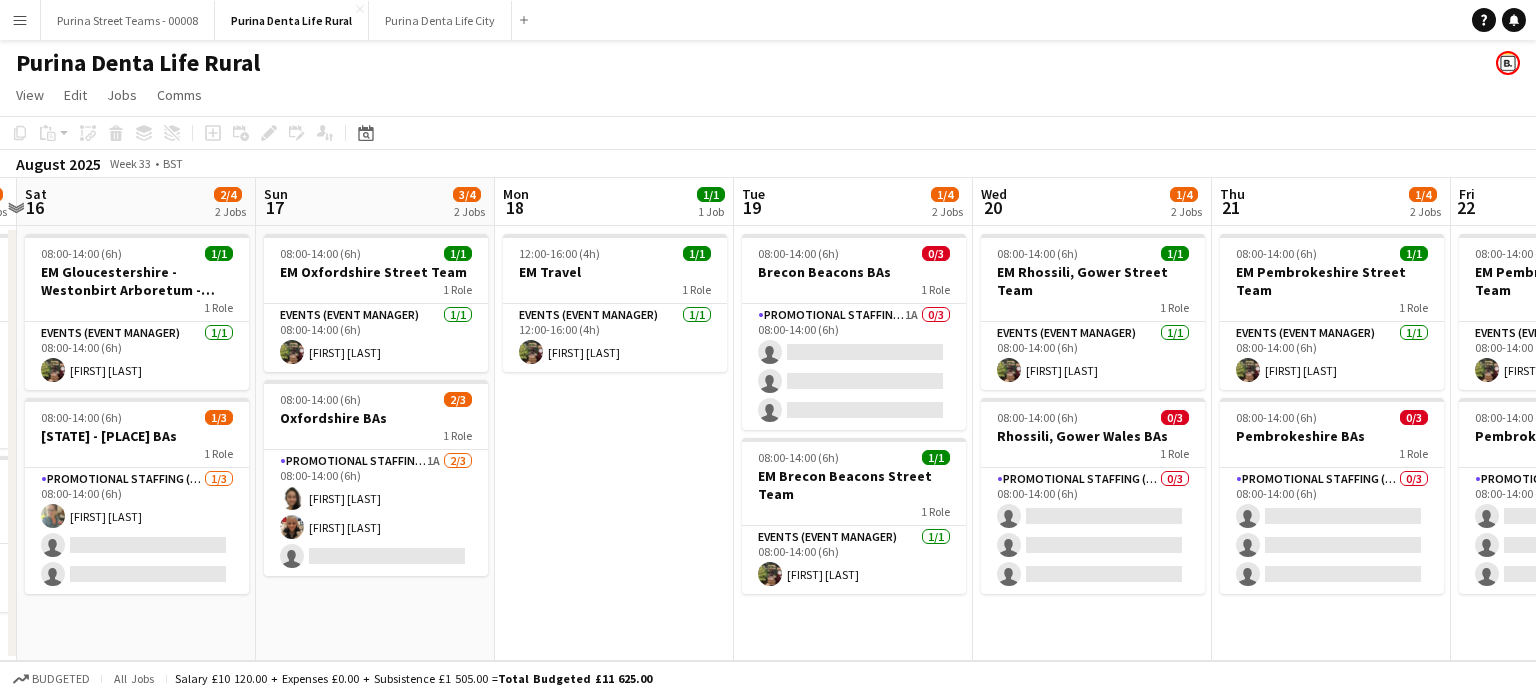 scroll, scrollTop: 0, scrollLeft: 485, axis: horizontal 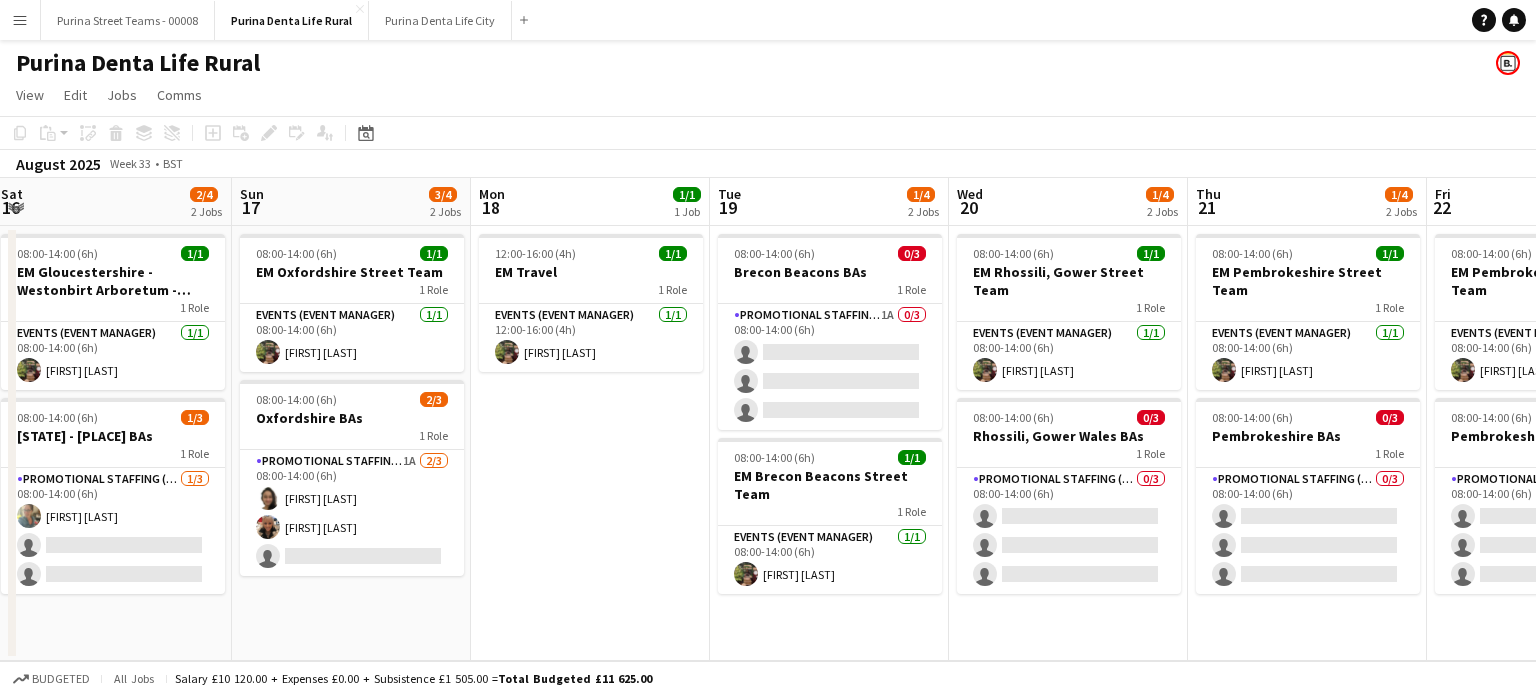 drag, startPoint x: 860, startPoint y: 528, endPoint x: 1139, endPoint y: 531, distance: 279.01614 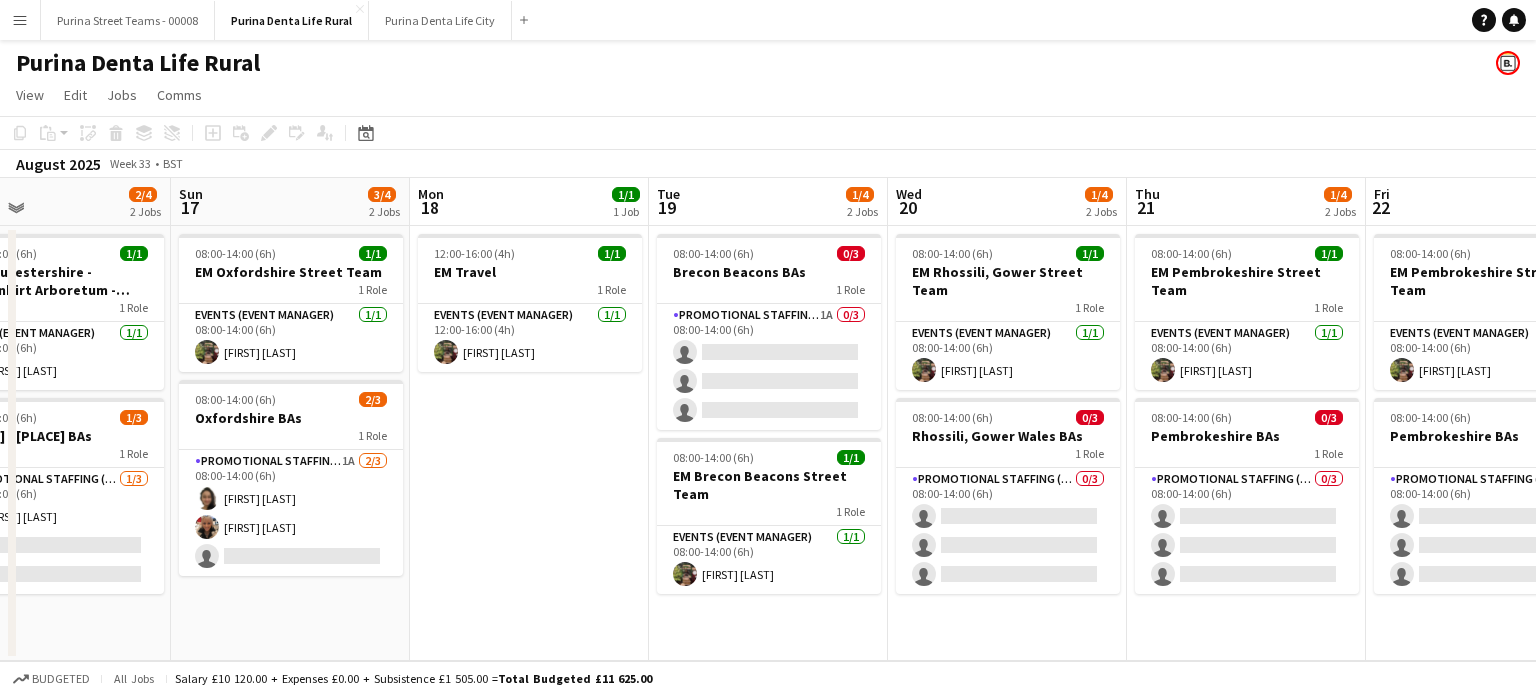 scroll, scrollTop: 0, scrollLeft: 480, axis: horizontal 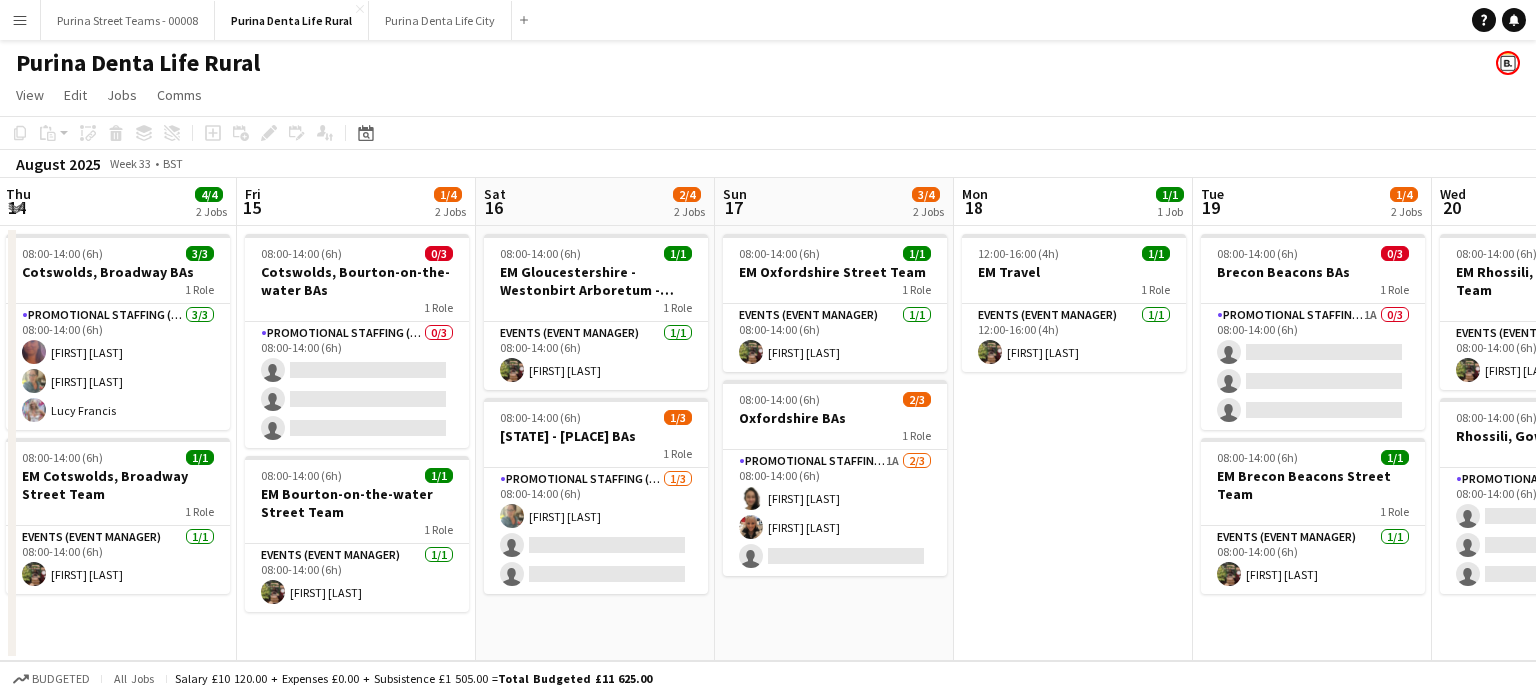 drag, startPoint x: 364, startPoint y: 545, endPoint x: 848, endPoint y: 509, distance: 485.337 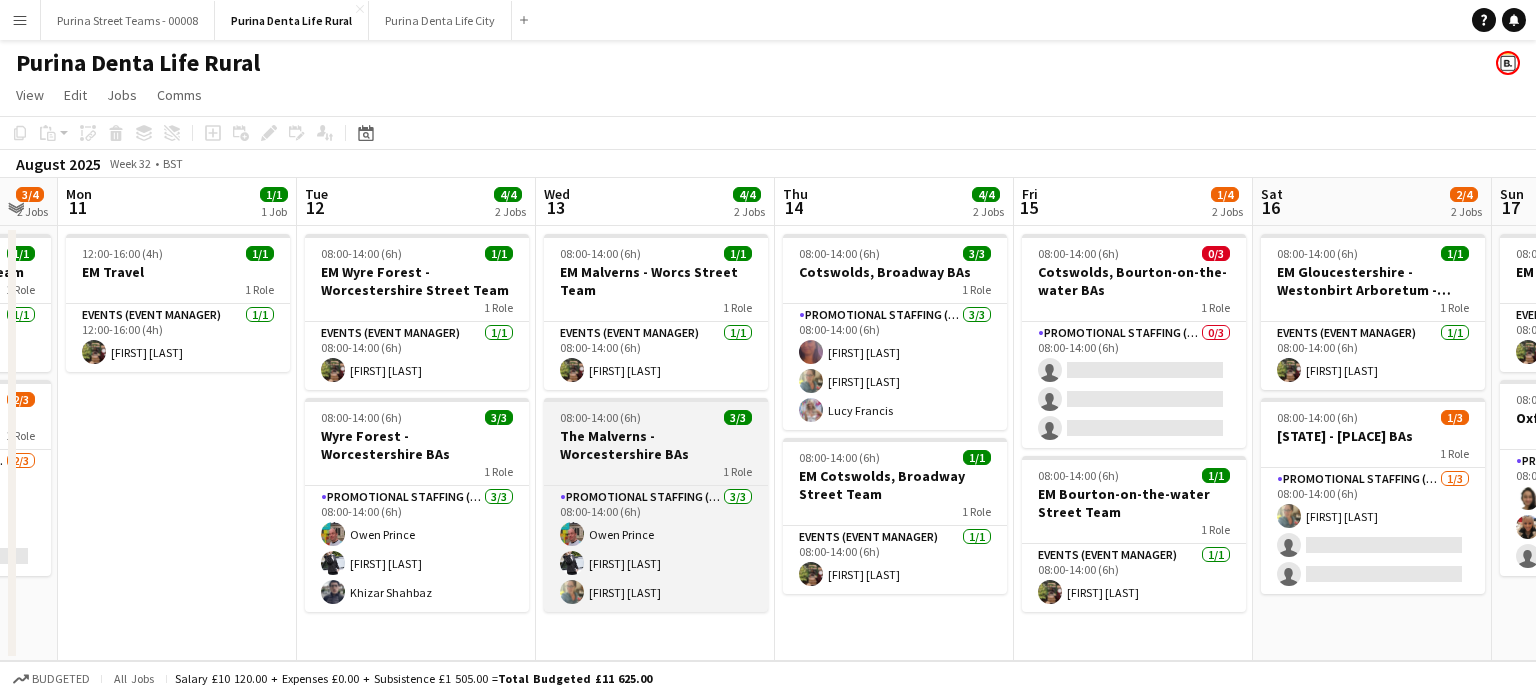 drag, startPoint x: 469, startPoint y: 537, endPoint x: 555, endPoint y: 471, distance: 108.40664 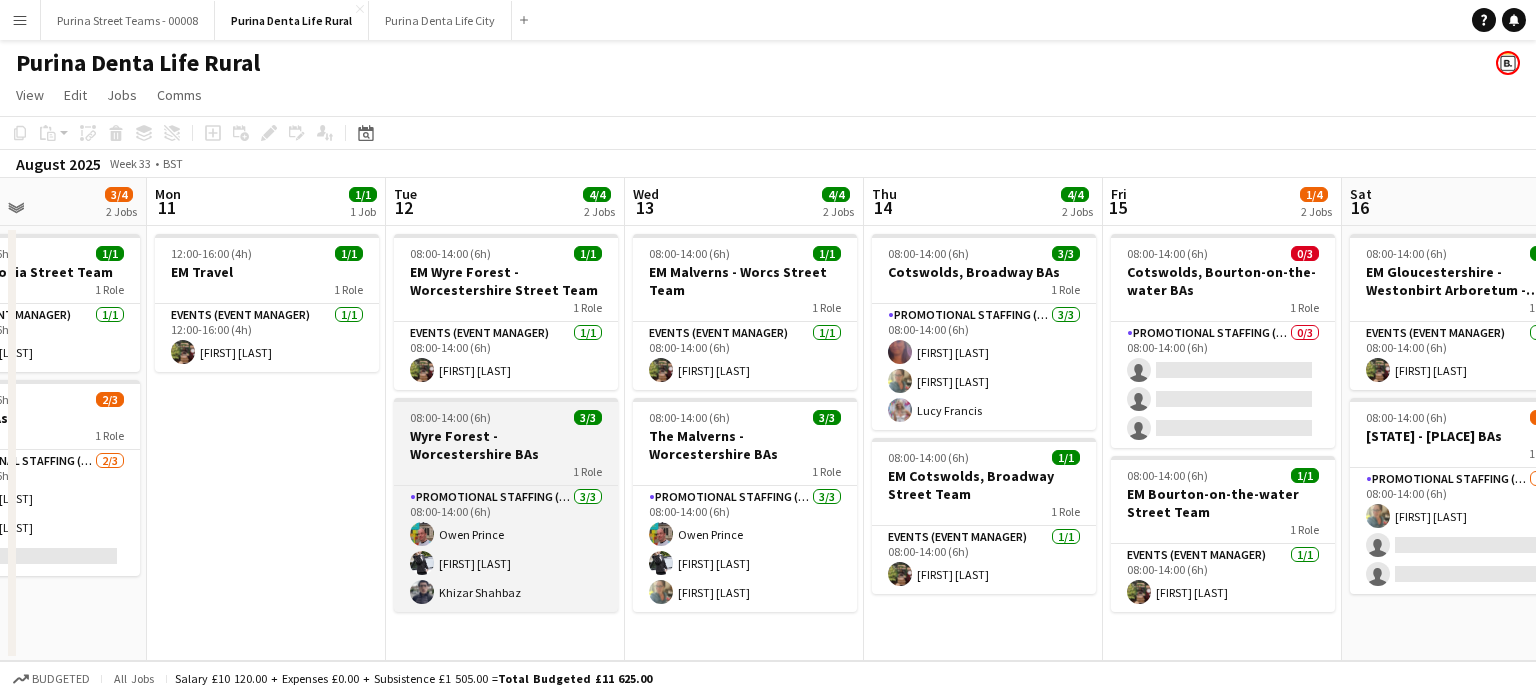 drag, startPoint x: 577, startPoint y: 471, endPoint x: 1148, endPoint y: 475, distance: 571.01404 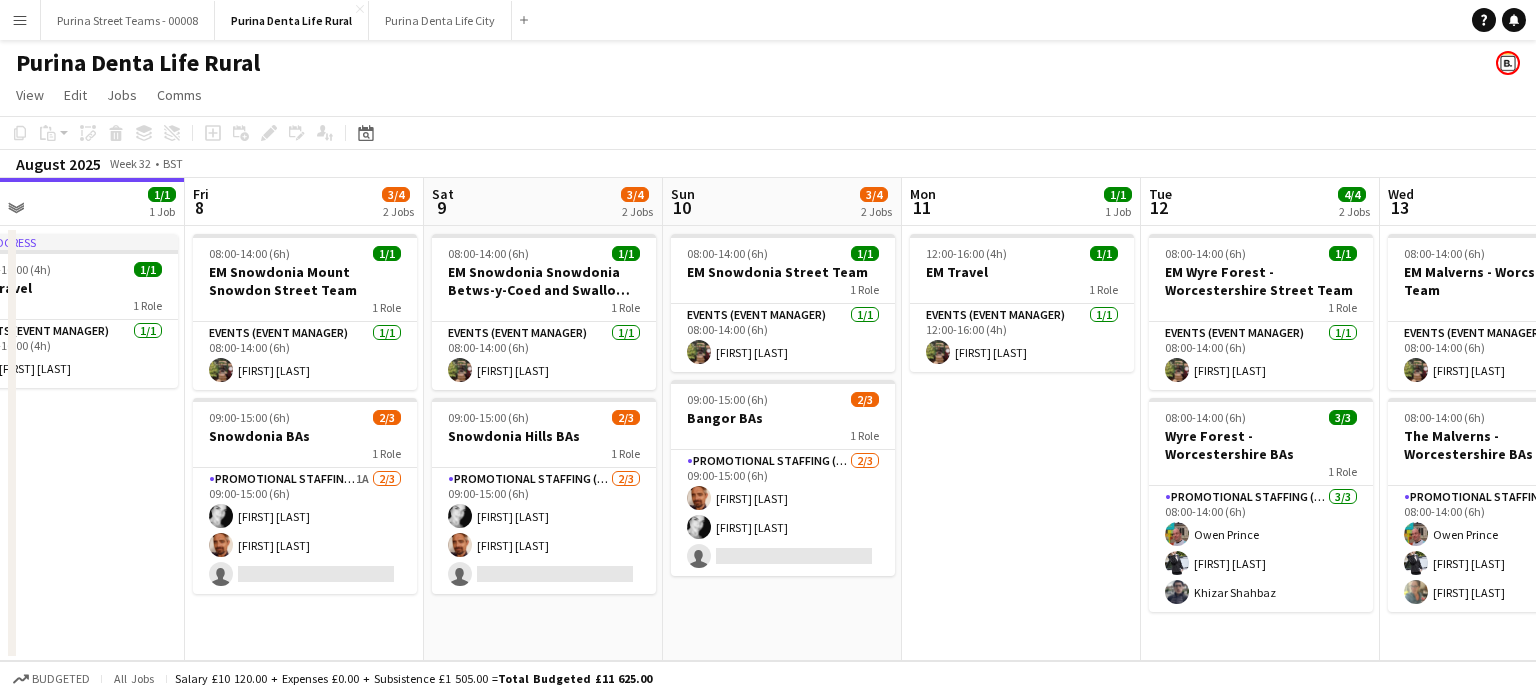 scroll, scrollTop: 0, scrollLeft: 524, axis: horizontal 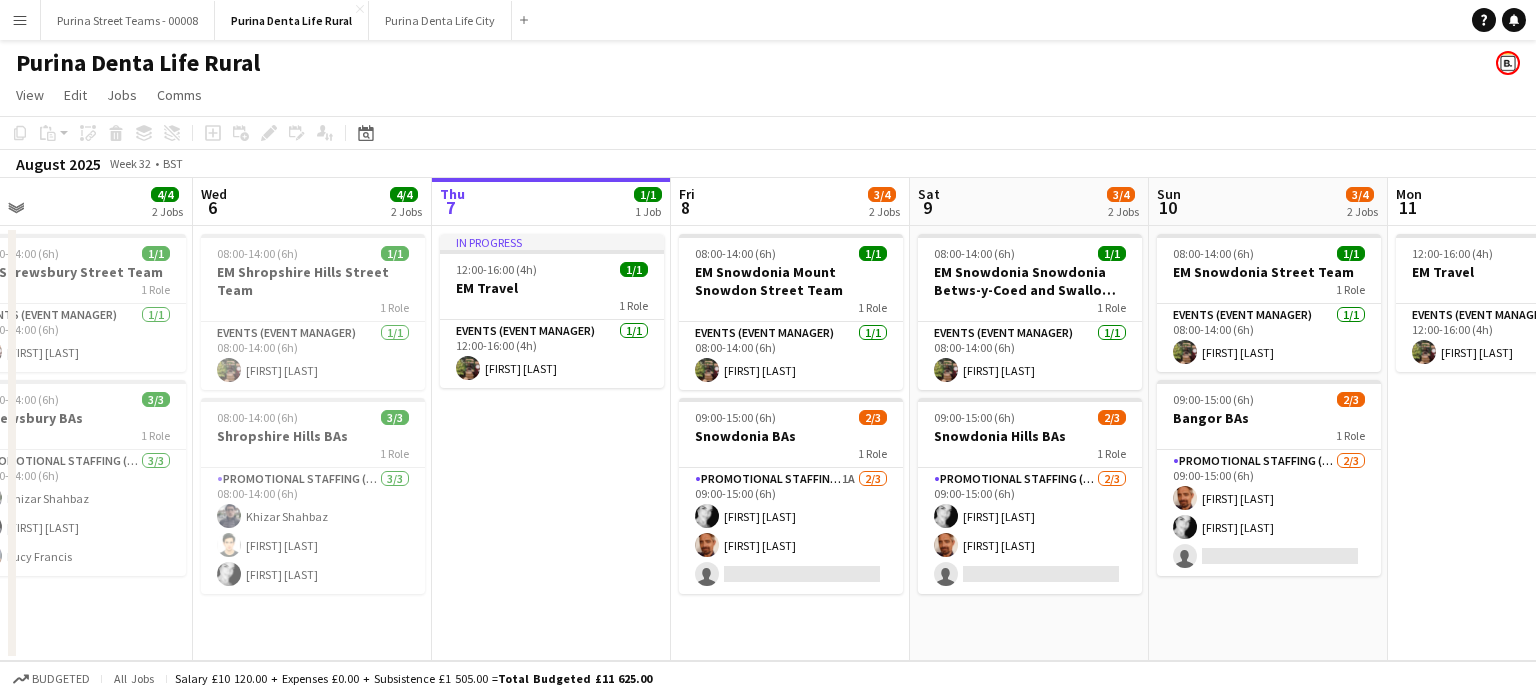 drag, startPoint x: 448, startPoint y: 487, endPoint x: 876, endPoint y: 478, distance: 428.0946 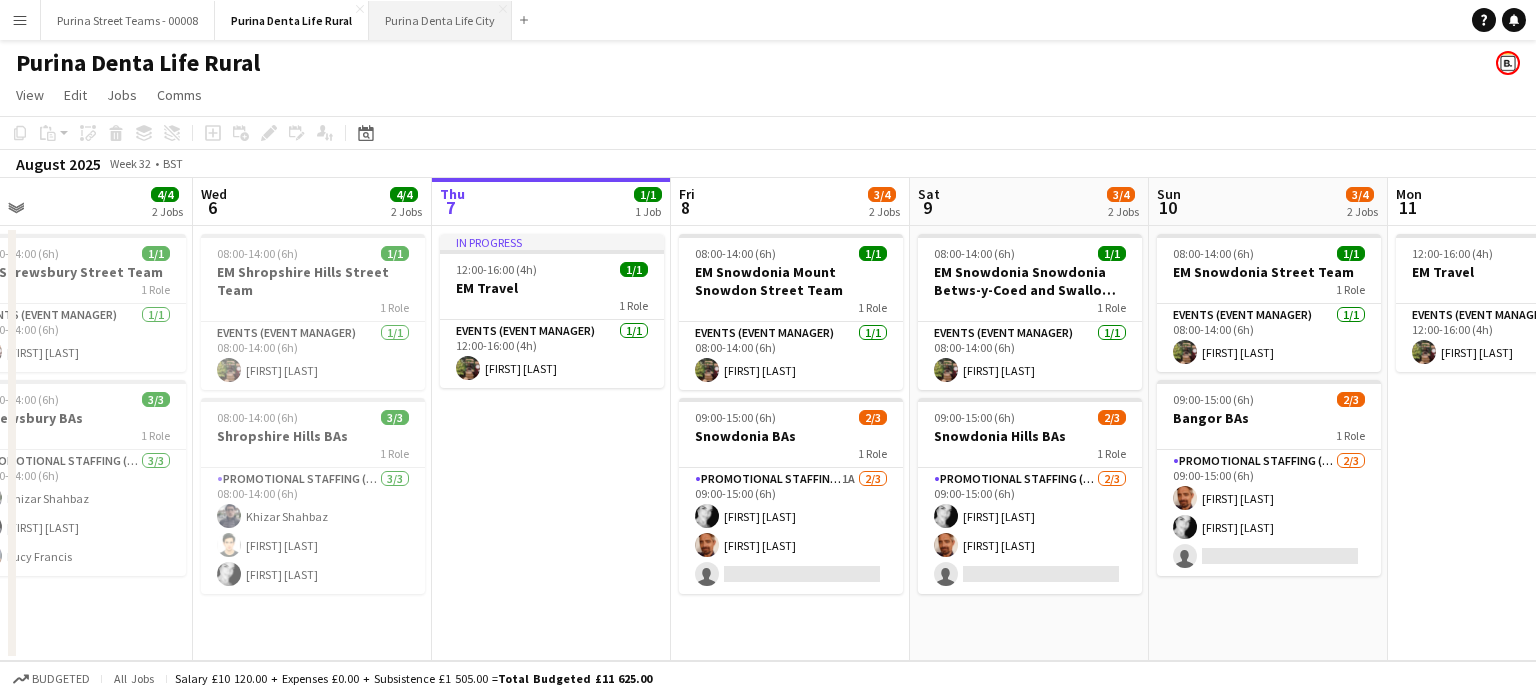 click on "Purina Denta Life City
Close" at bounding box center (440, 20) 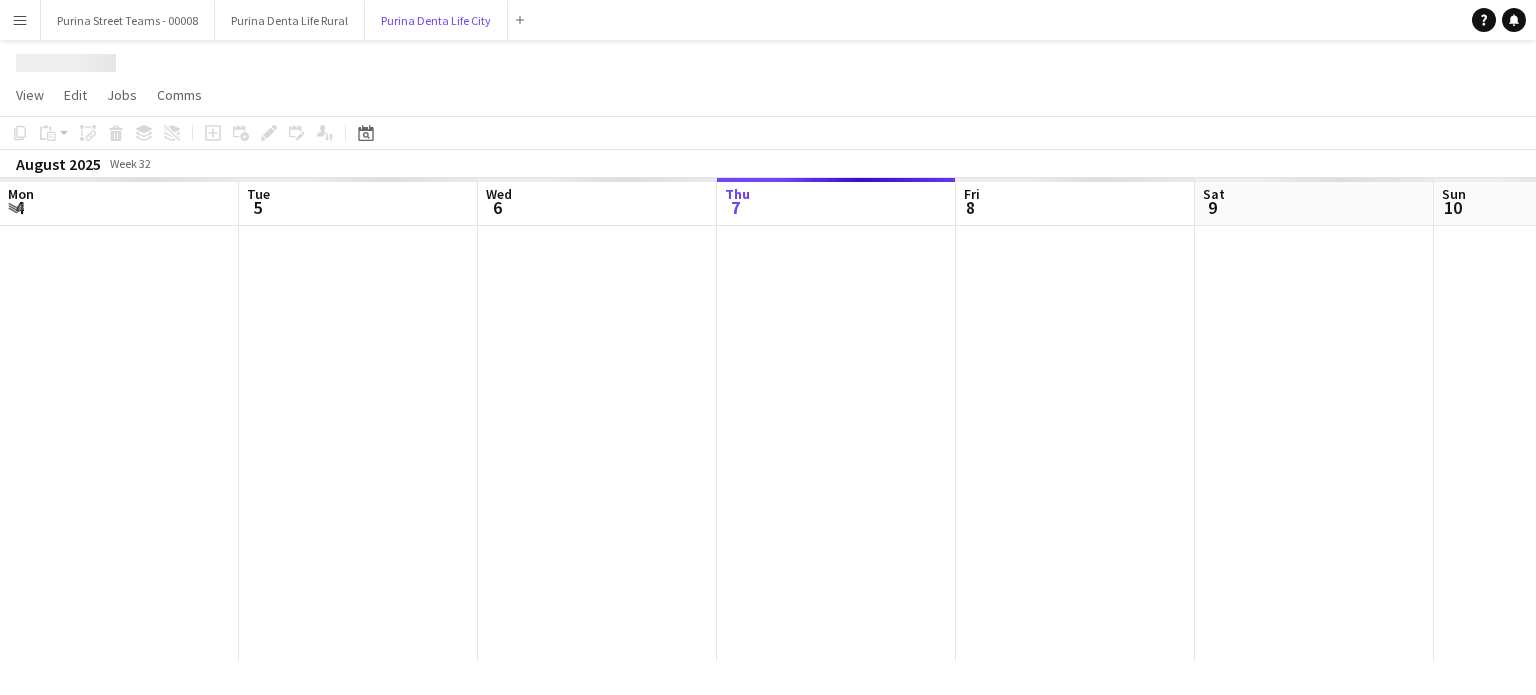scroll, scrollTop: 0, scrollLeft: 478, axis: horizontal 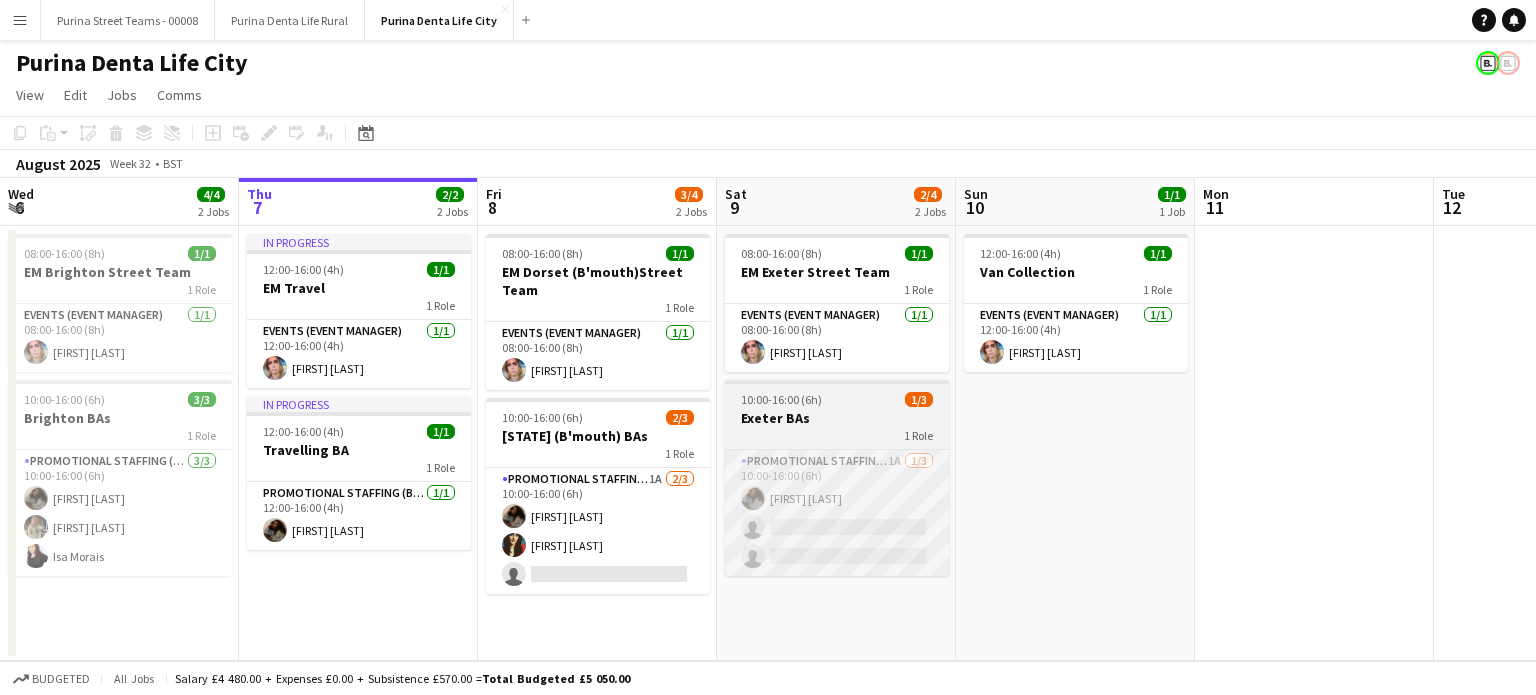 click on "Promotional Staffing (Brand Ambassadors)   1A   1/3   10:00-16:00 (6h)
Odilia Egyiawan
single-neutral-actions
single-neutral-actions" at bounding box center [837, 513] 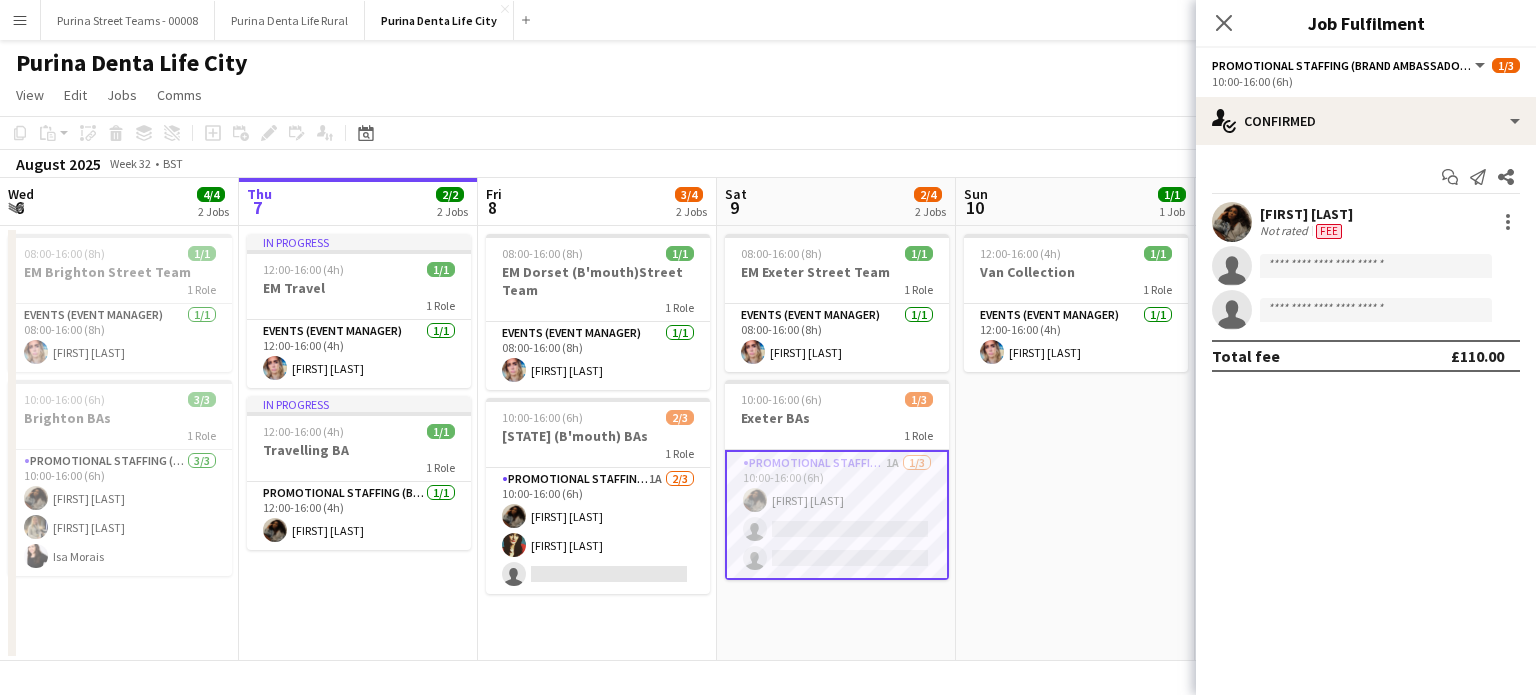 click on "12:00-16:00 (4h)    1/1   Van Collection    1 Role   Events (Event Manager)   1/1   12:00-16:00 (4h)
[FIRST] [LAST]" at bounding box center (1075, 443) 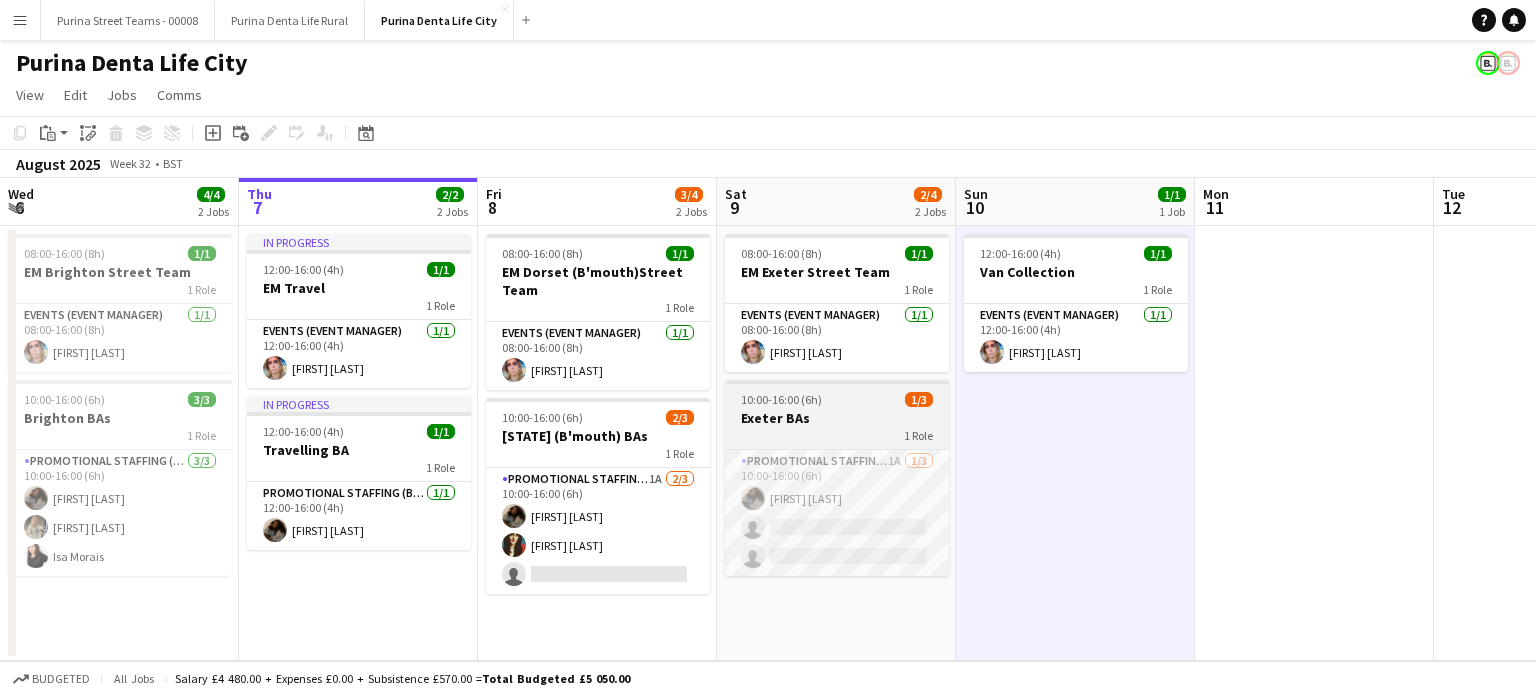 click on "Exeter BAs" at bounding box center (837, 418) 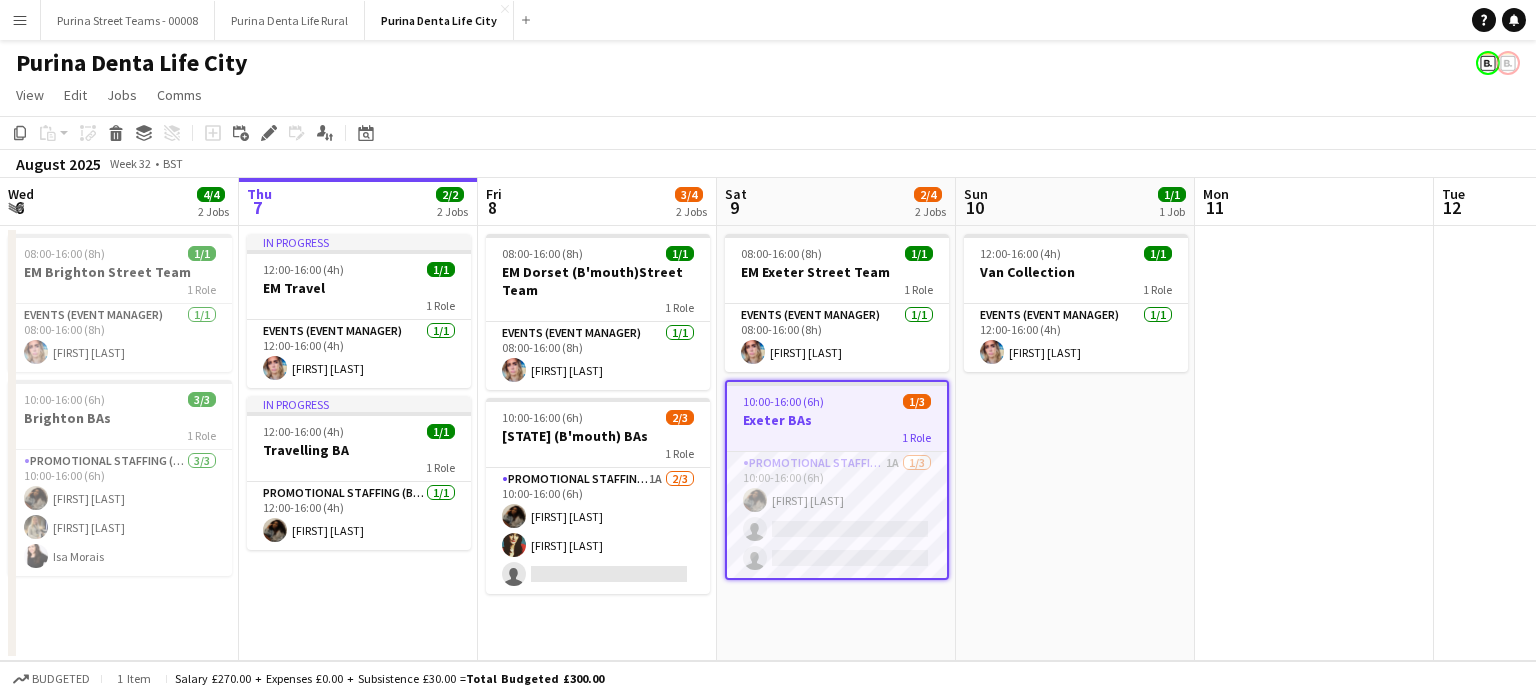 click on "Exeter BAs" at bounding box center (837, 420) 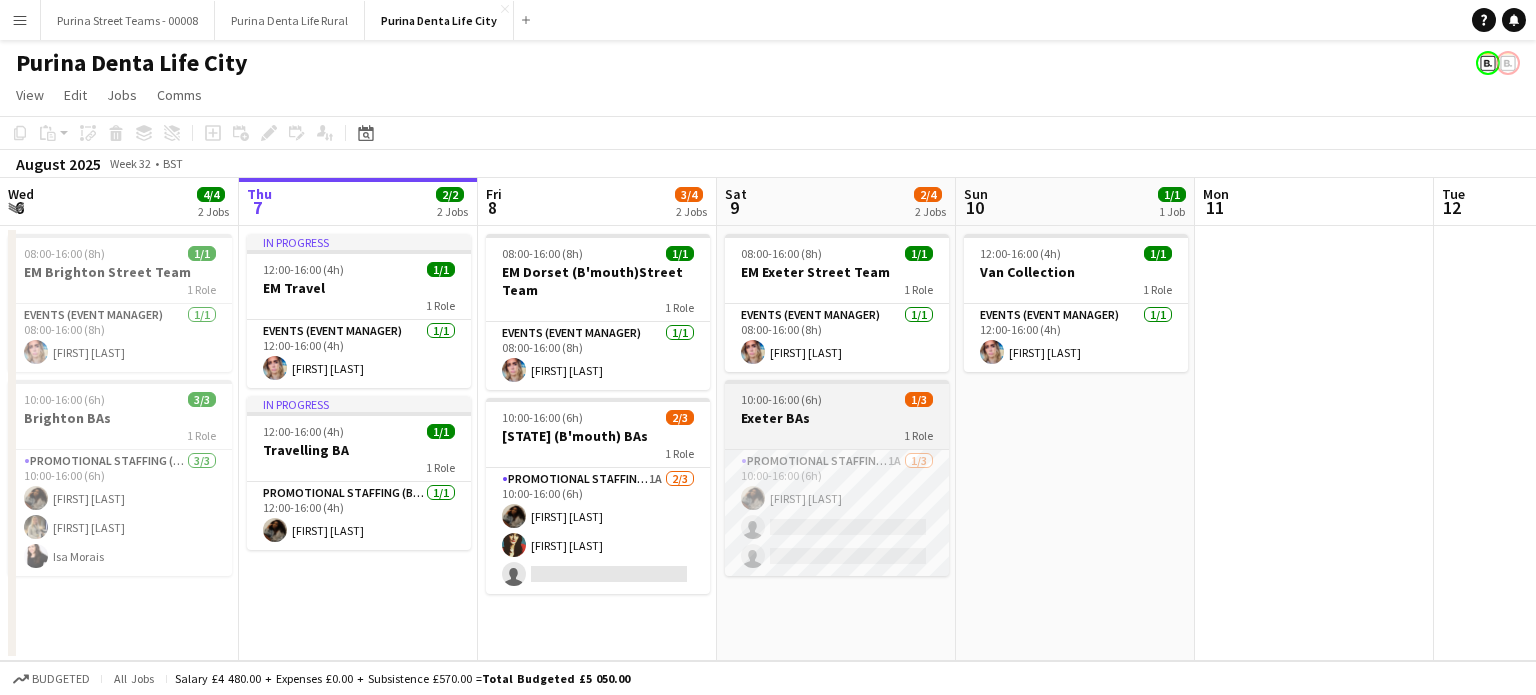 click on "1 Role" at bounding box center [918, 435] 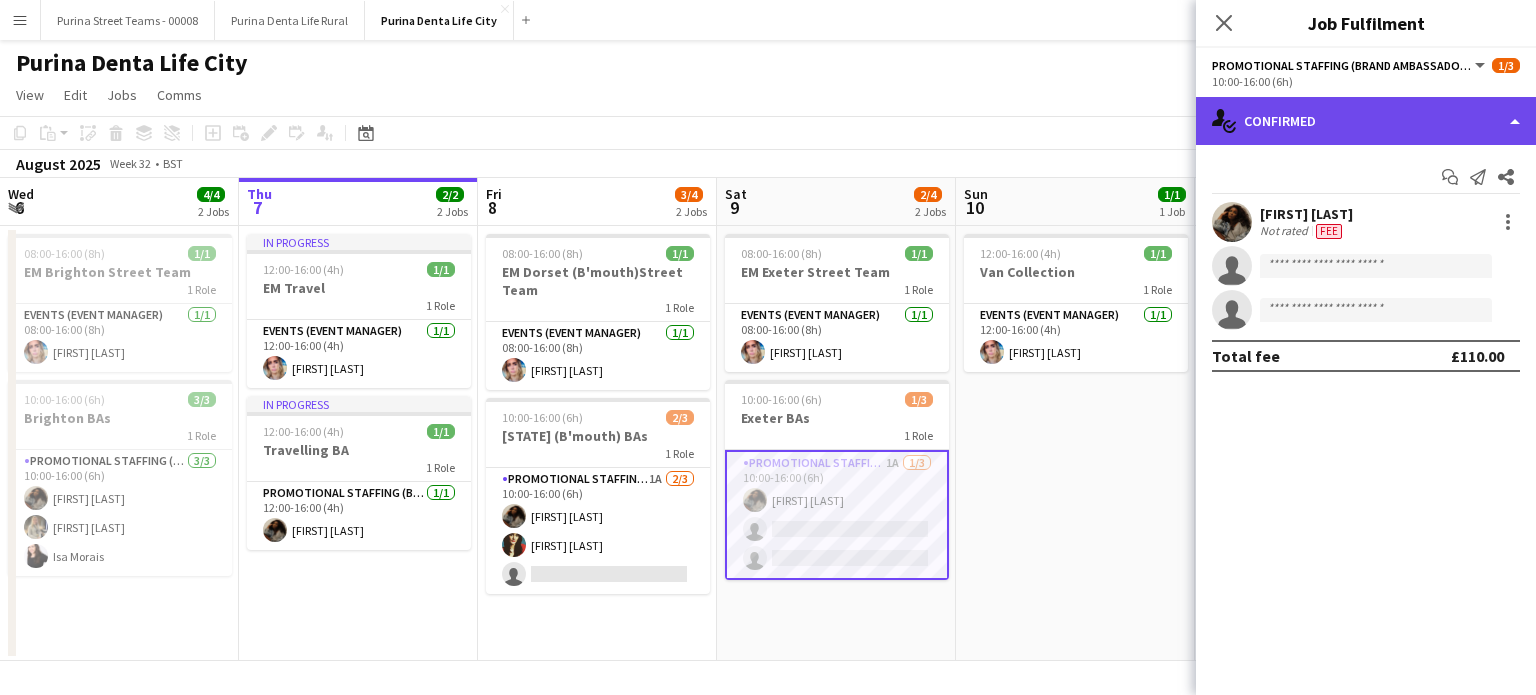 click on "single-neutral-actions-check-2
Confirmed" 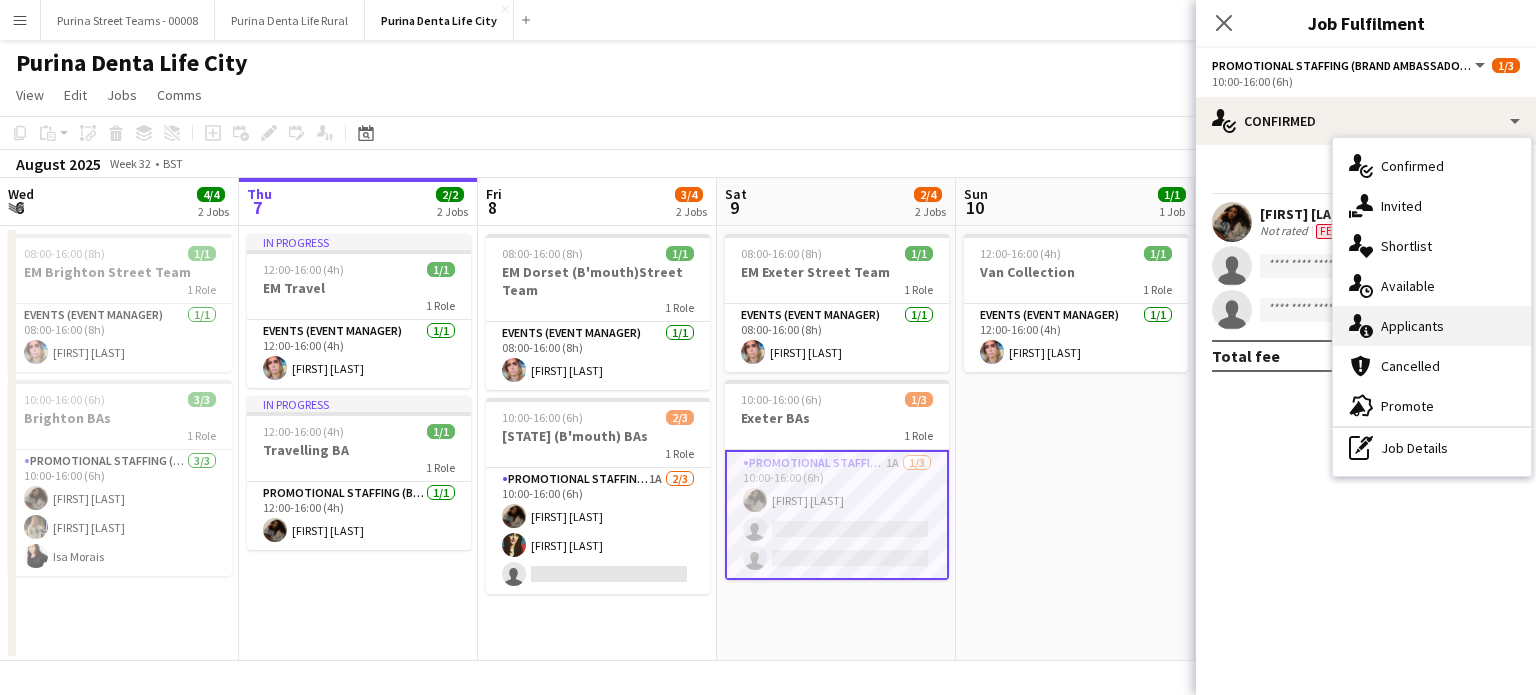 click on "single-neutral-actions-information
Applicants" at bounding box center [1432, 326] 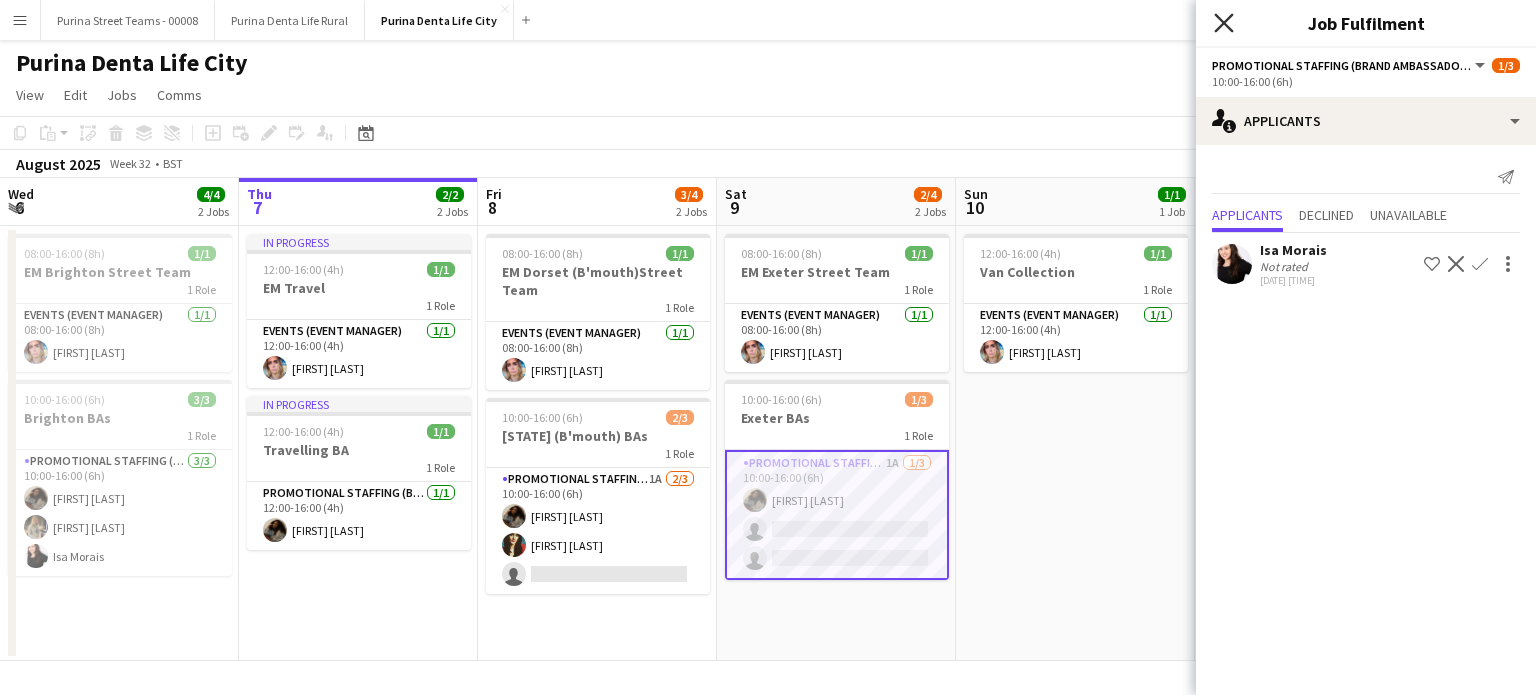 click 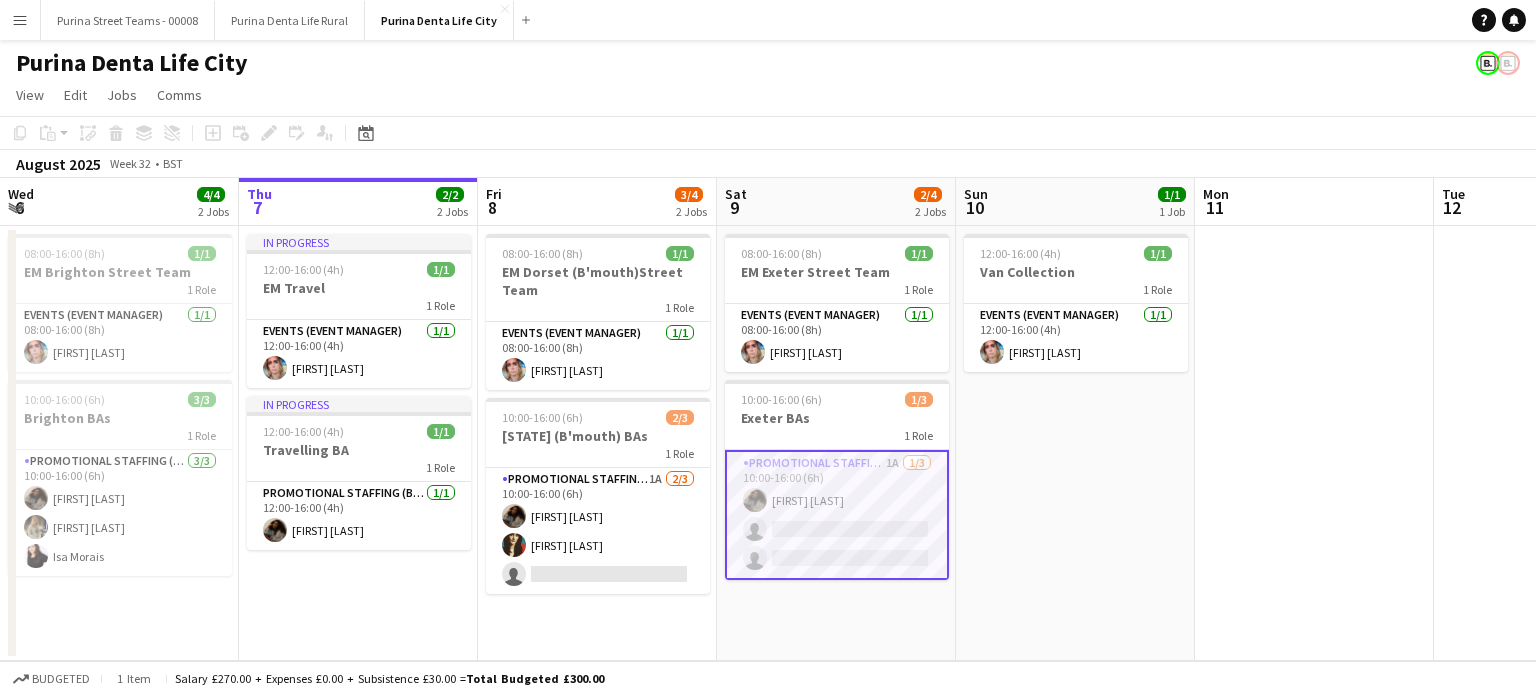 click on "12:00-16:00 (4h)    1/1   Van Collection    1 Role   Events (Event Manager)   1/1   12:00-16:00 (4h)
[FIRST] [LAST]" at bounding box center [1075, 443] 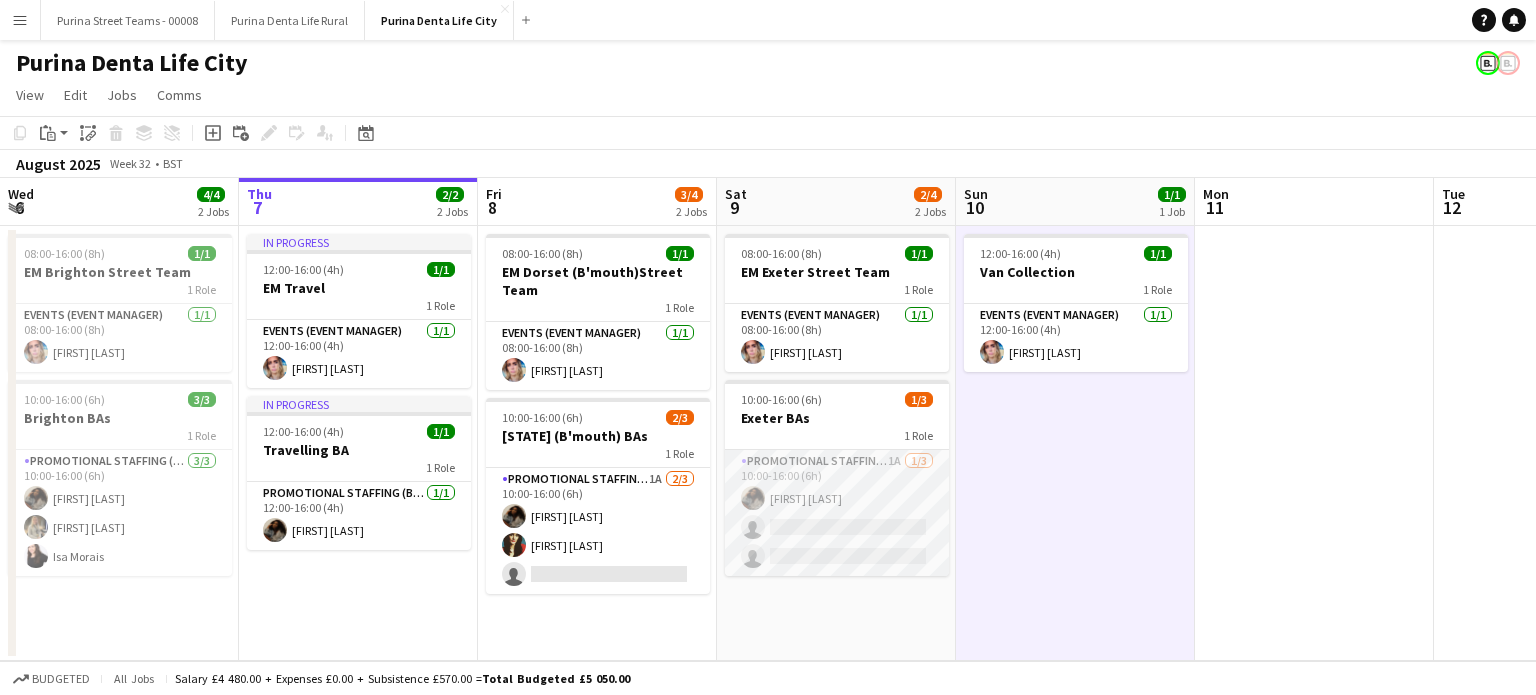 click on "Promotional Staffing (Brand Ambassadors)   1A   1/3   10:00-16:00 (6h)
Odilia Egyiawan
single-neutral-actions
single-neutral-actions" at bounding box center (837, 513) 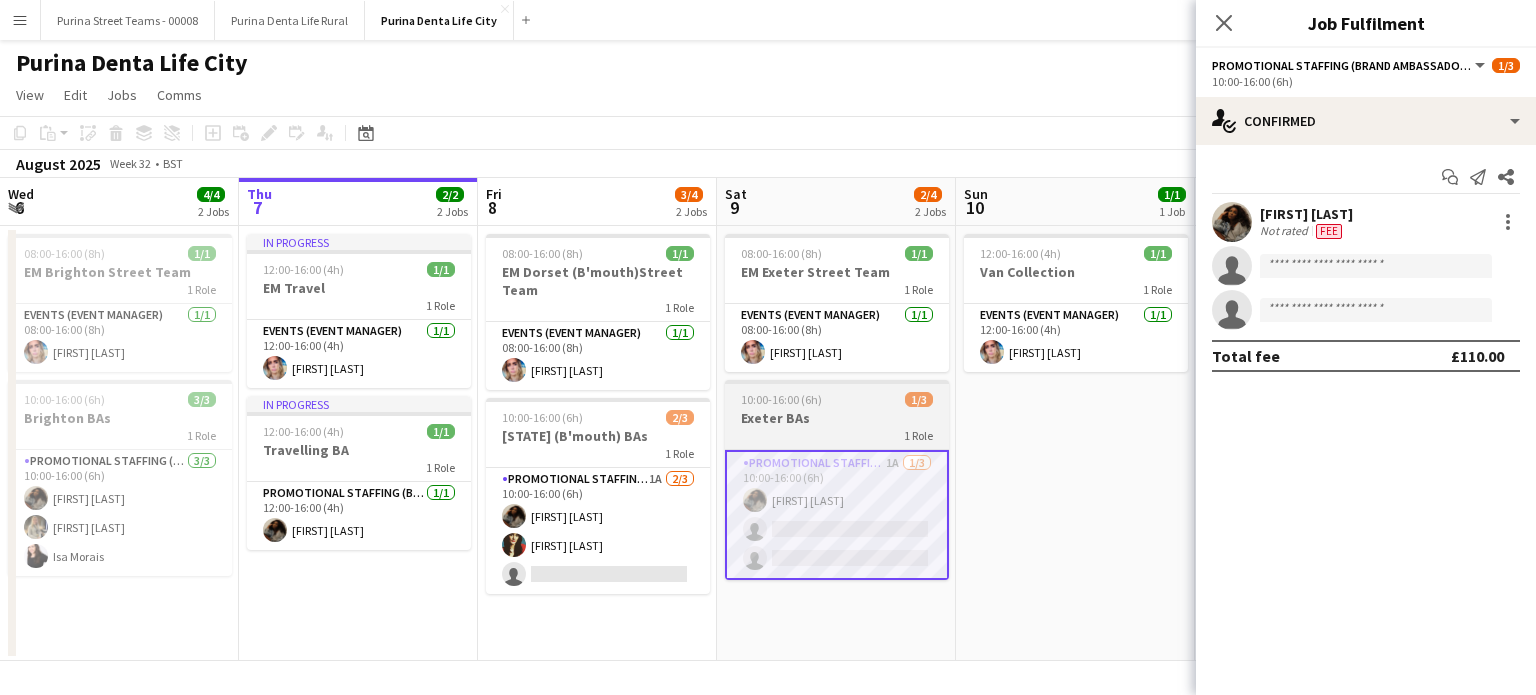 click on "10:00-16:00 (6h)    1/3" at bounding box center (837, 399) 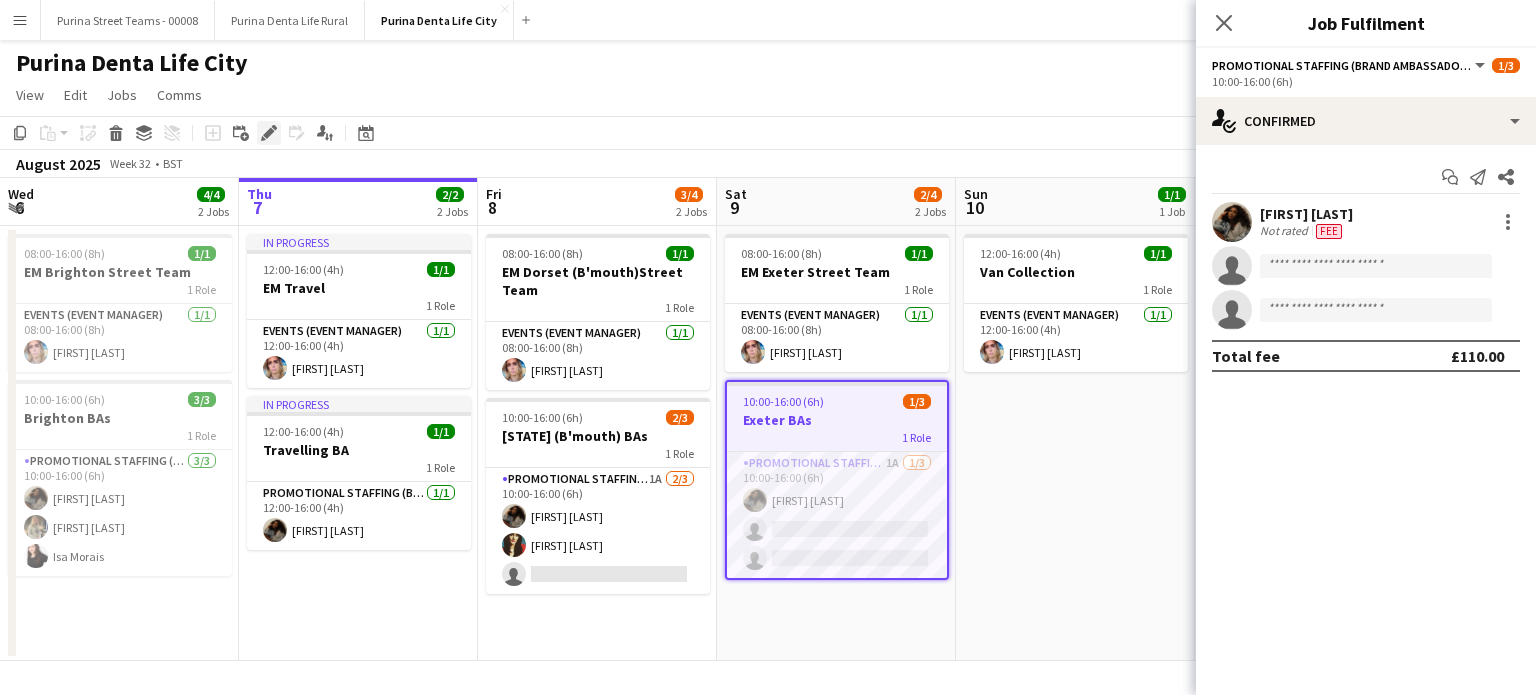click on "Edit" 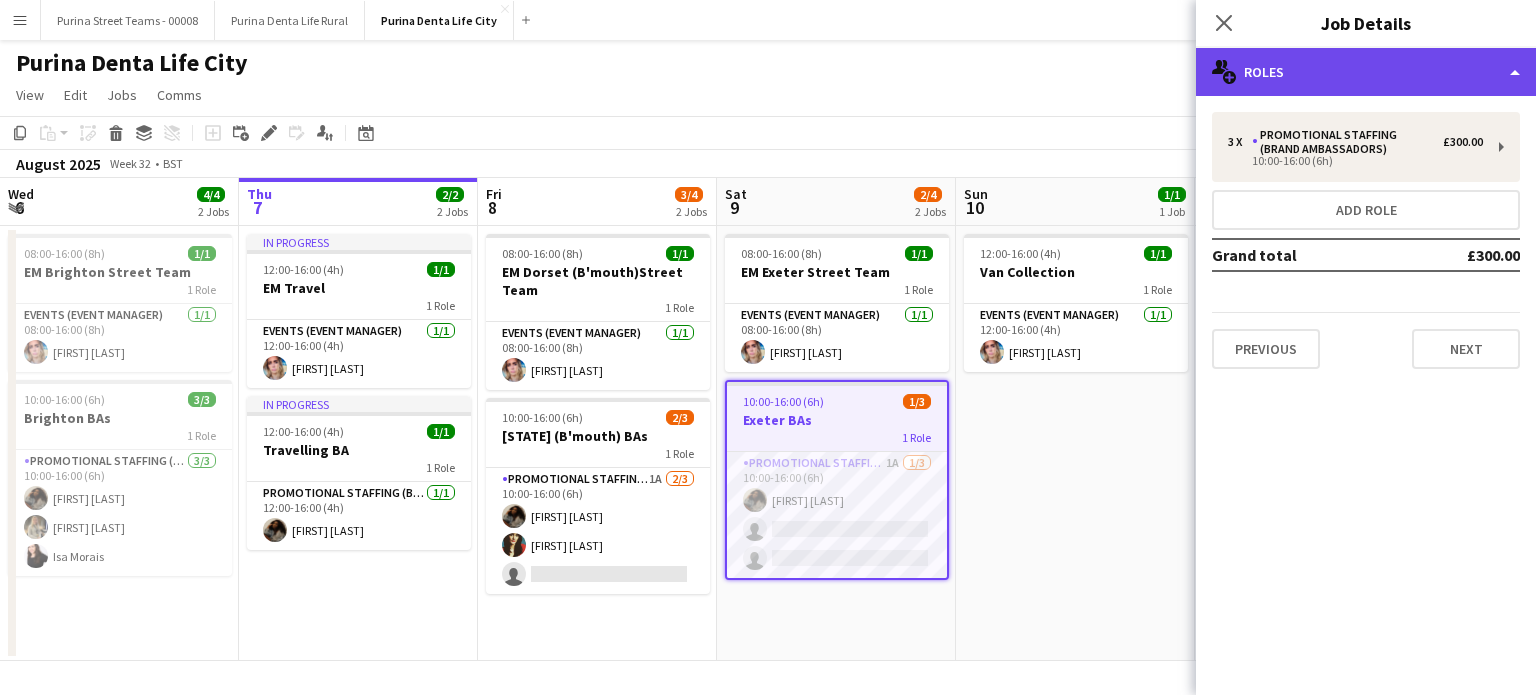 click on "multiple-users-add
Roles" 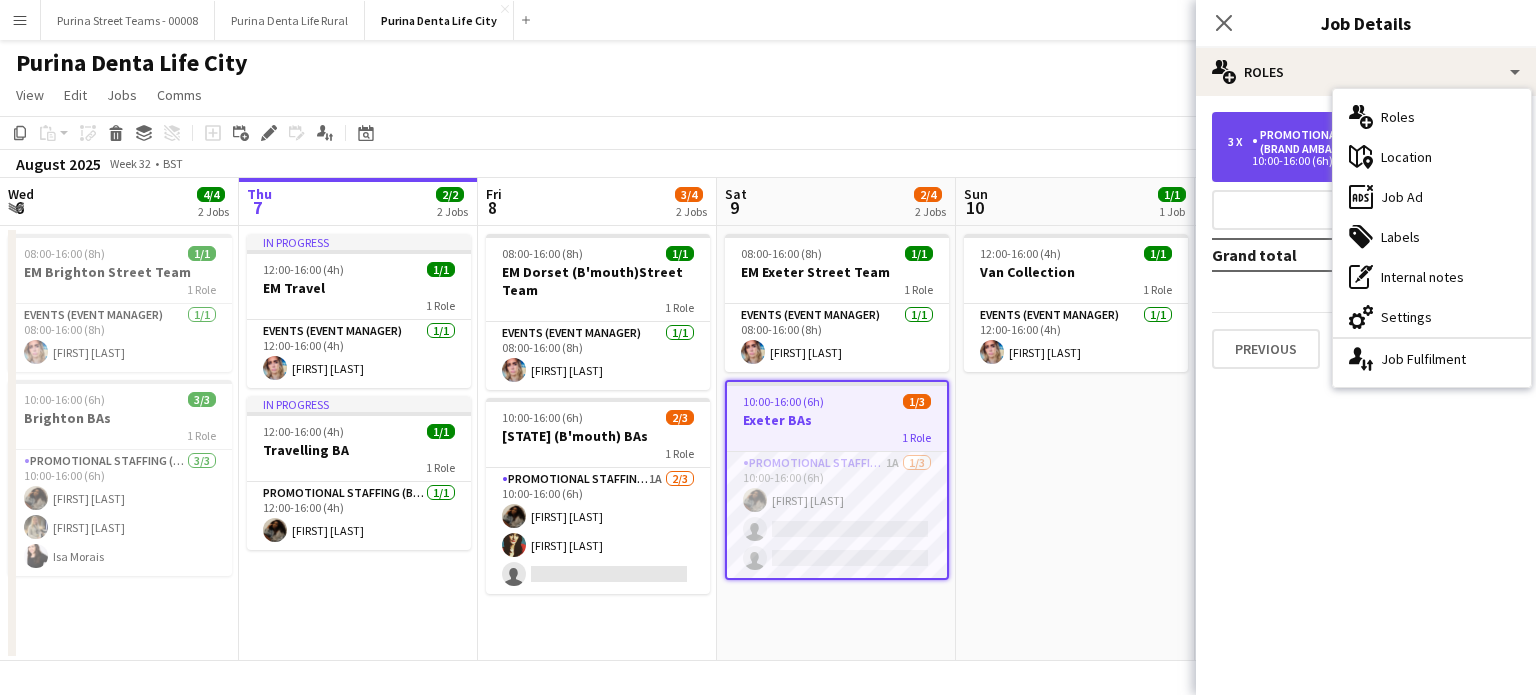 click on "Promotional Staffing (Brand Ambassadors)" at bounding box center [1347, 142] 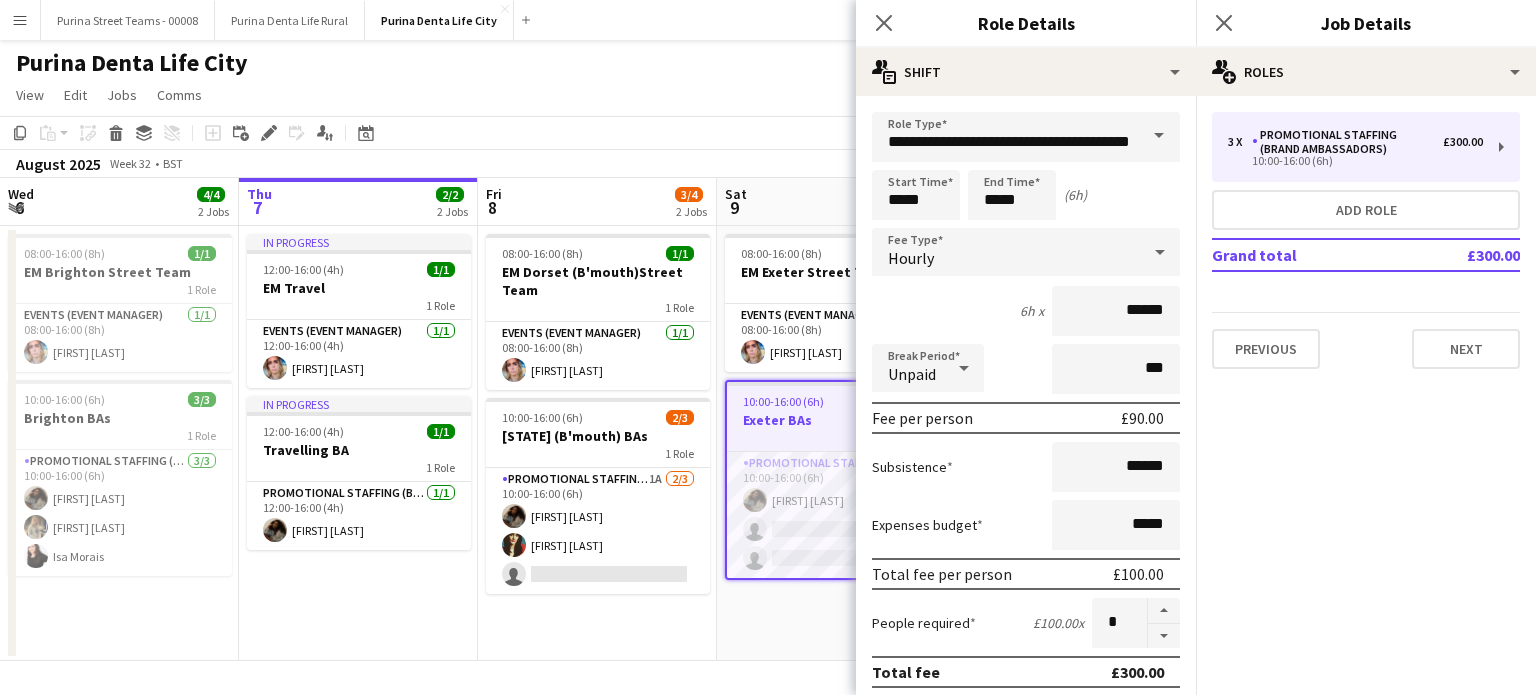 click on "pencil3
General details   3 x   Promotional Staffing (Brand Ambassadors)   £300.00   10:00-16:00 (6h)   Add role   Grand total   £300.00   Previous   Next" 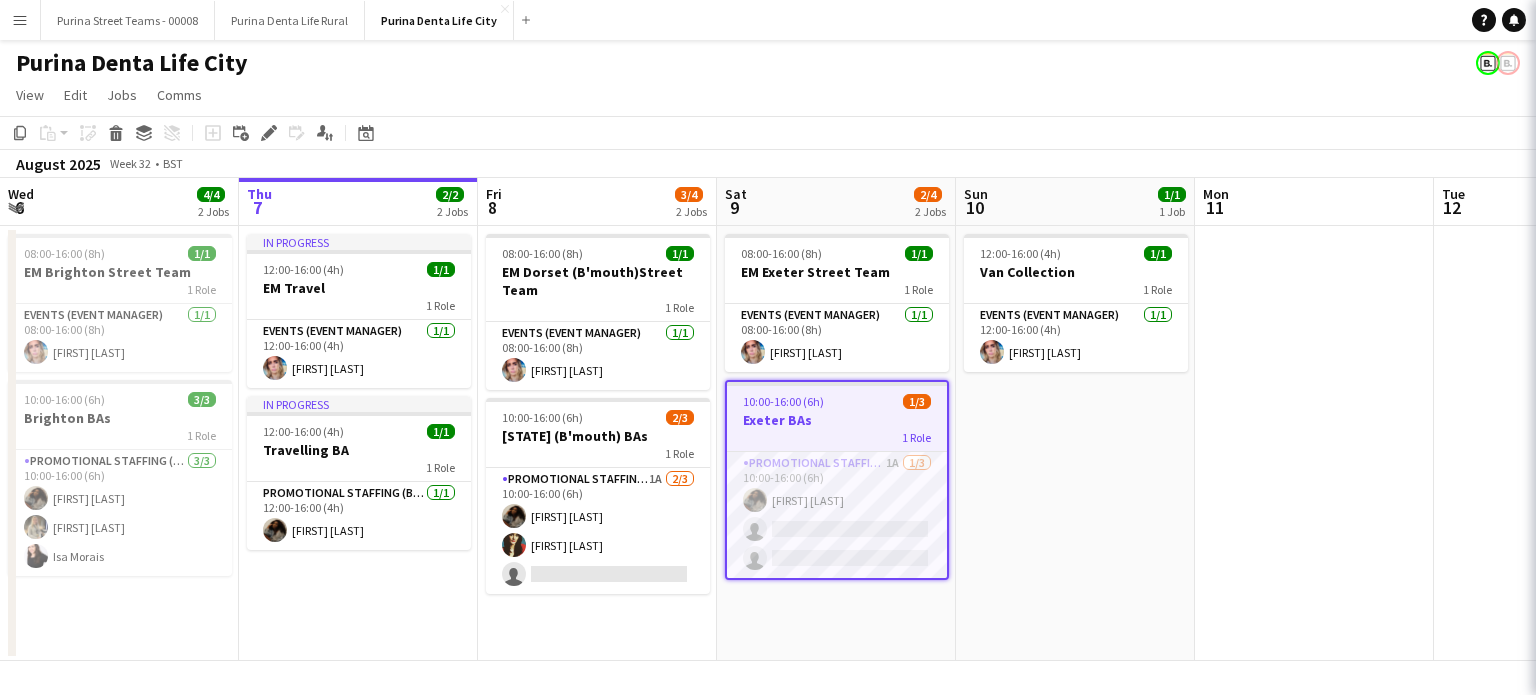 scroll, scrollTop: 0, scrollLeft: 477, axis: horizontal 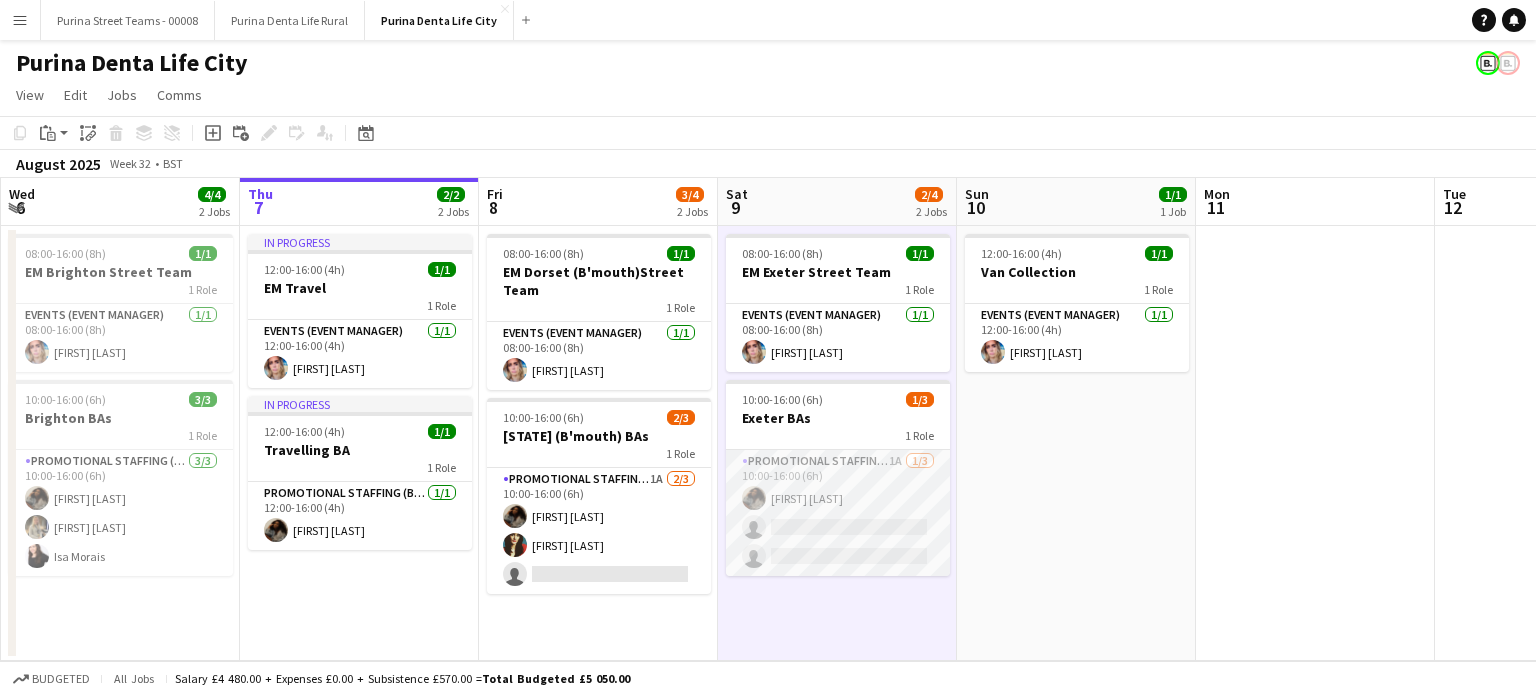 click on "Promotional Staffing (Brand Ambassadors)   1A   1/3   10:00-16:00 (6h)
Odilia Egyiawan
single-neutral-actions
single-neutral-actions" at bounding box center [838, 513] 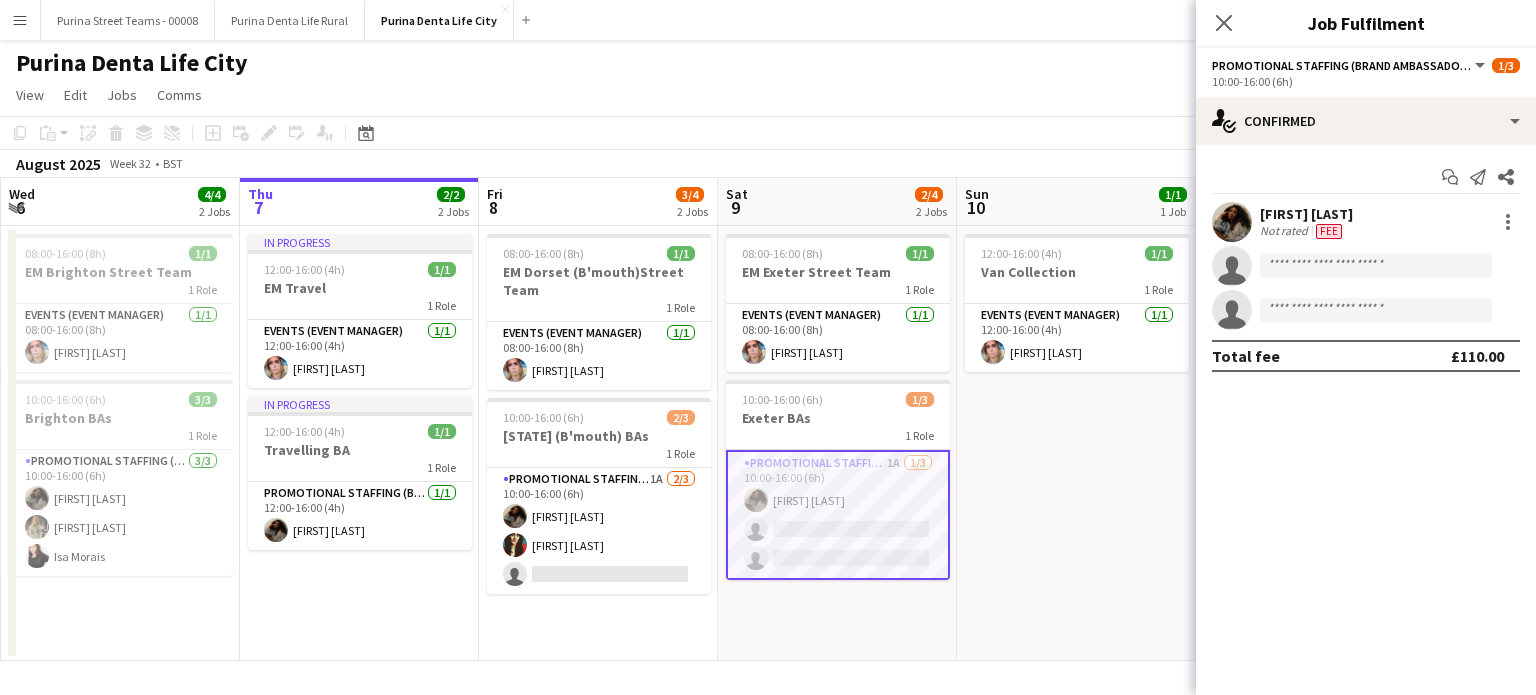click on "12:00-16:00 (4h)    1/1   Van Collection    1 Role   Events (Event Manager)   1/1   12:00-16:00 (4h)
[FIRST] [LAST]" at bounding box center [1076, 443] 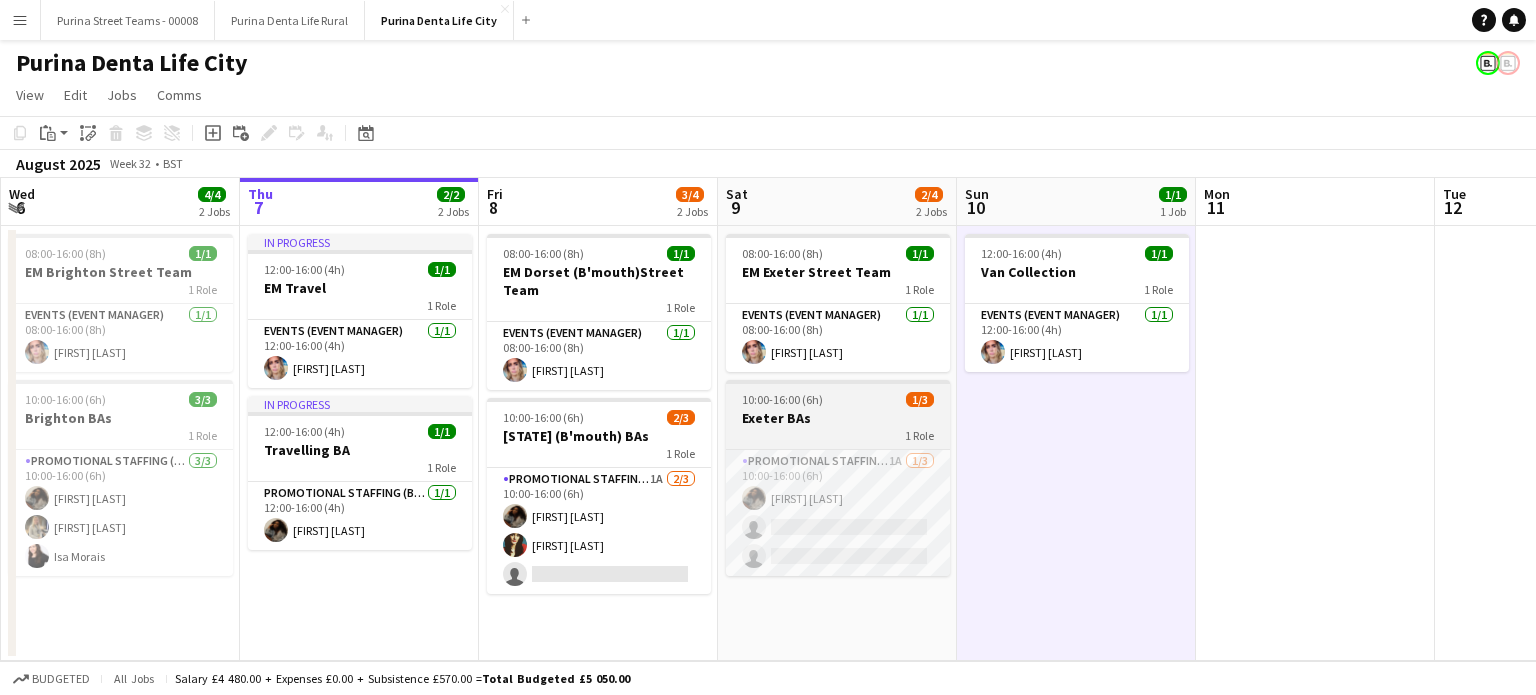 click on "10:00-16:00 (6h)" at bounding box center (782, 399) 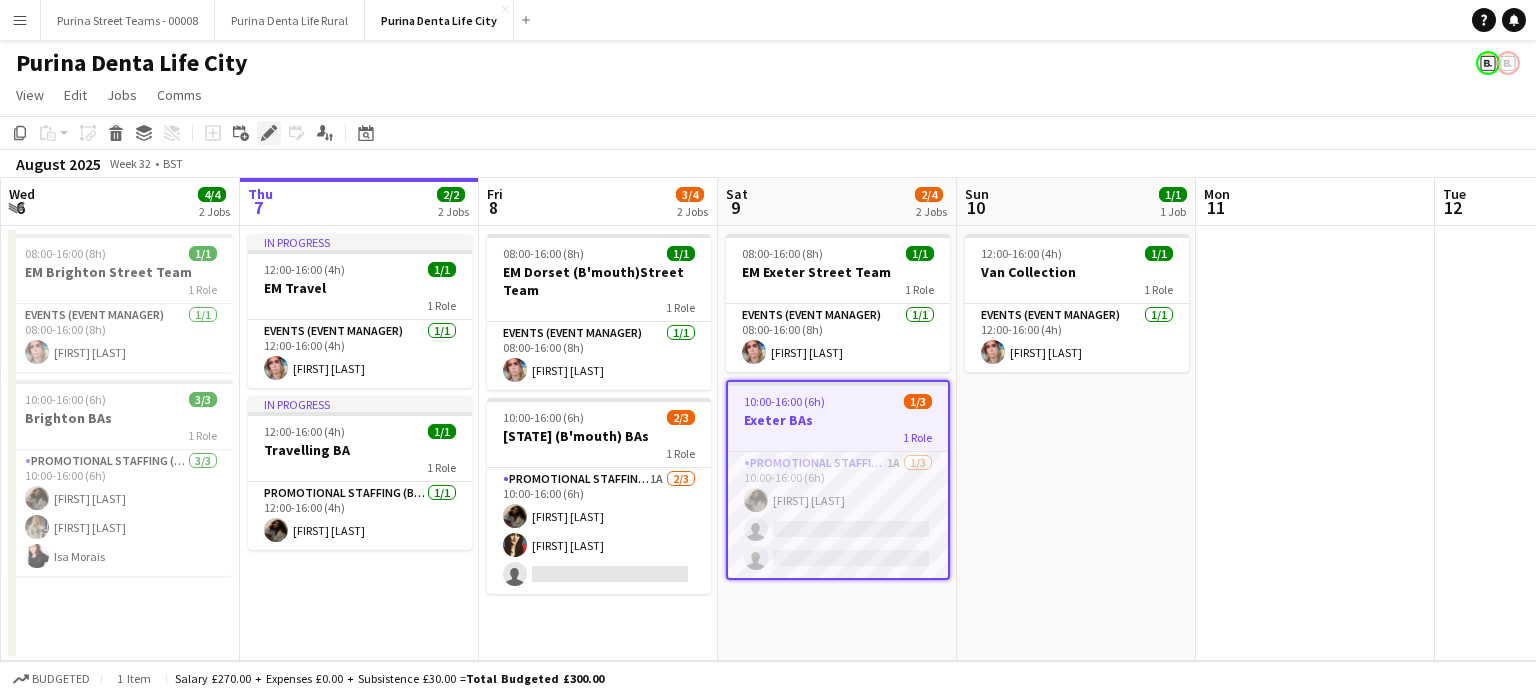 click 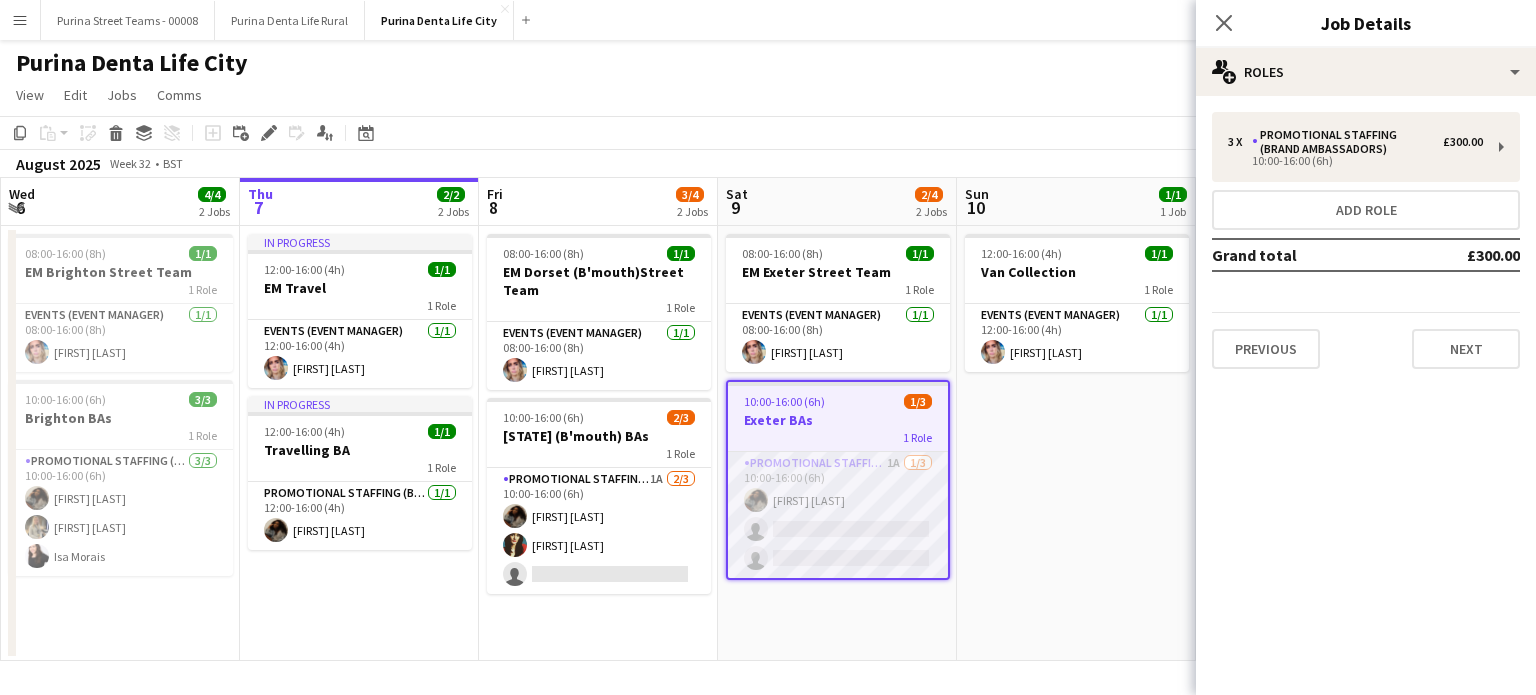 click on "Promotional Staffing (Brand Ambassadors)   1A   1/3   10:00-16:00 (6h)
Odilia Egyiawan
single-neutral-actions
single-neutral-actions" at bounding box center (838, 515) 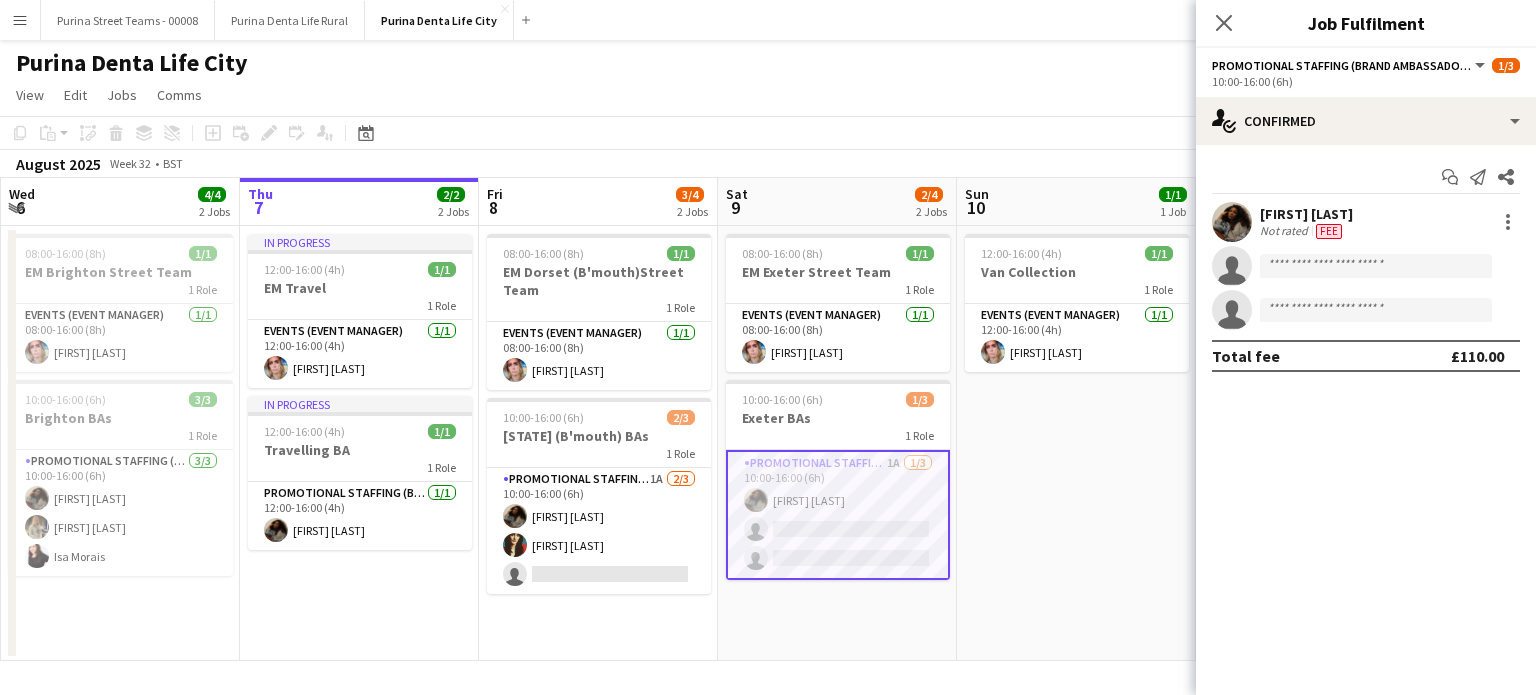 click on "[FIRST] [LAST]   Not rated   Fee" at bounding box center (1366, 222) 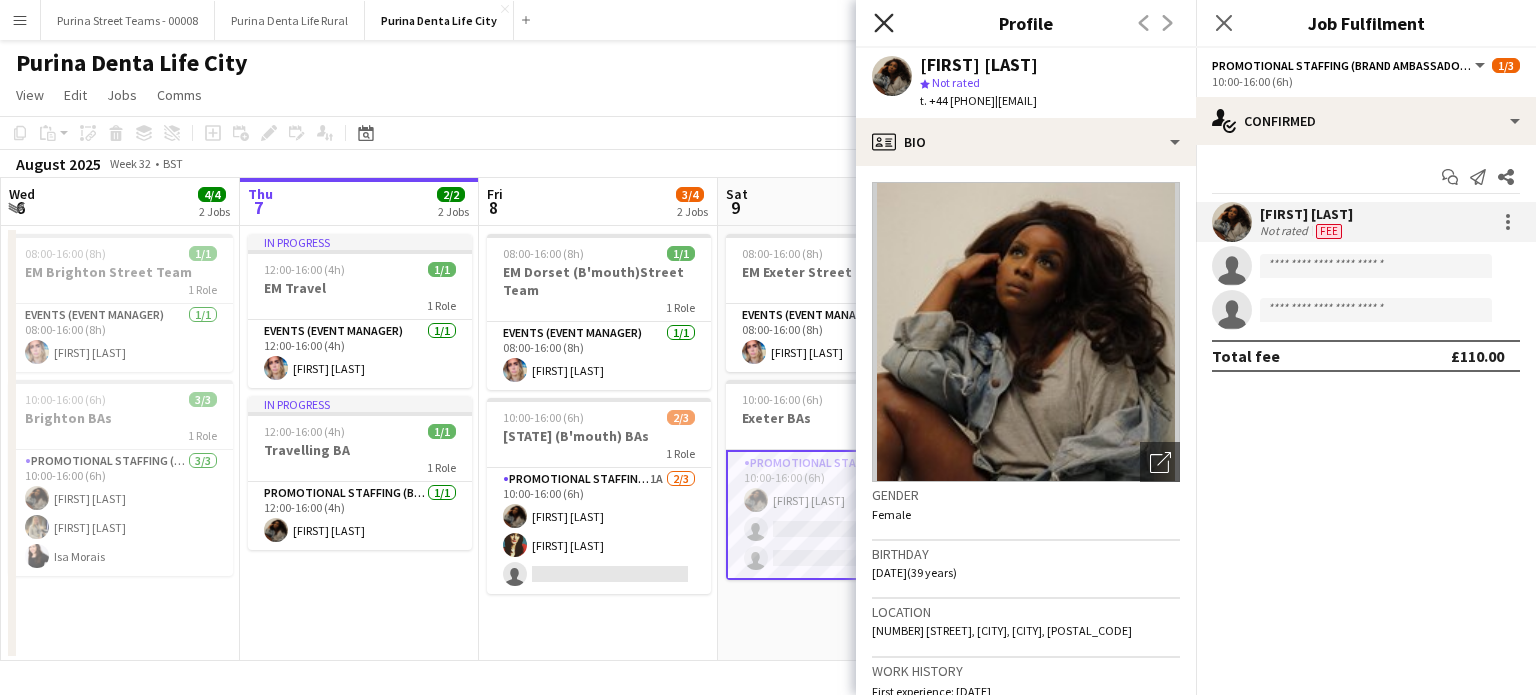 click on "Close pop-in" 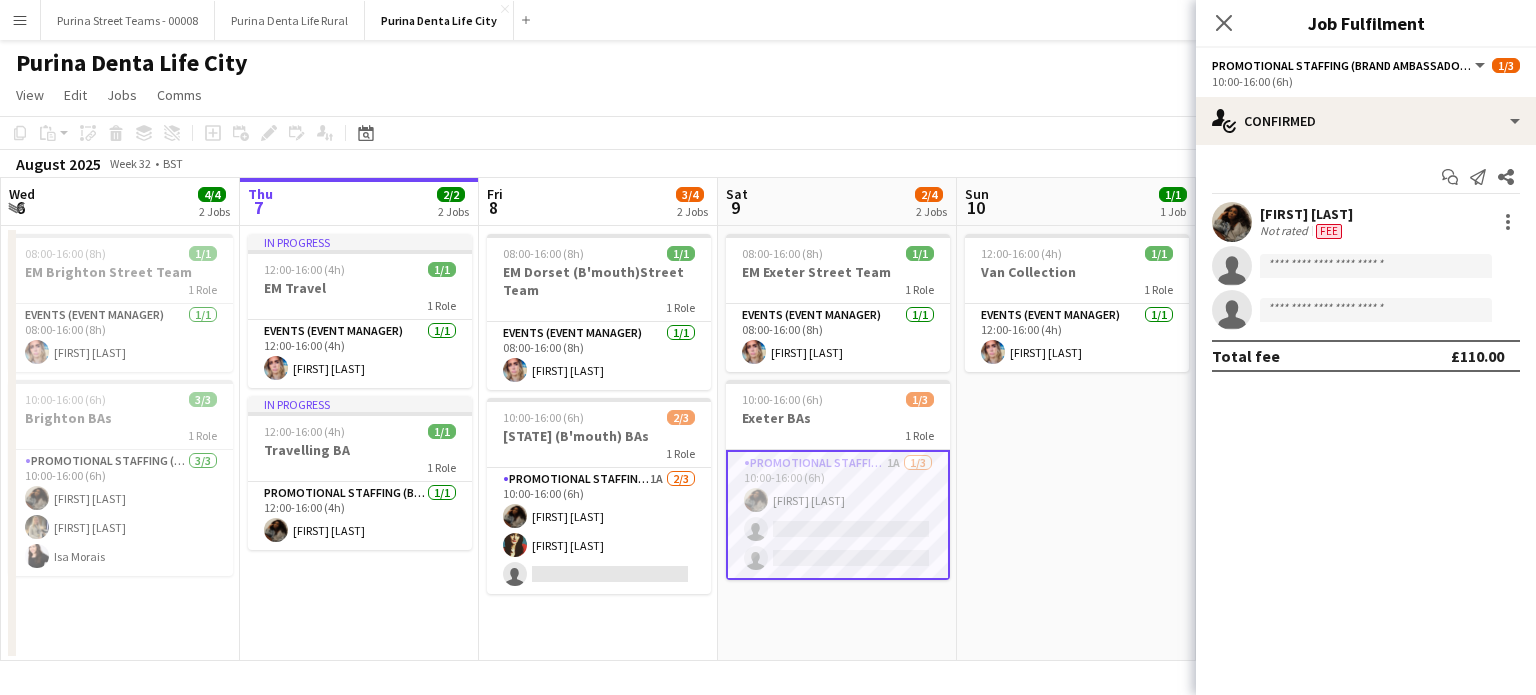 click on "12:00-16:00 (4h)    1/1   Van Collection    1 Role   Events (Event Manager)   1/1   12:00-16:00 (4h)
[FIRST] [LAST]" at bounding box center (1076, 443) 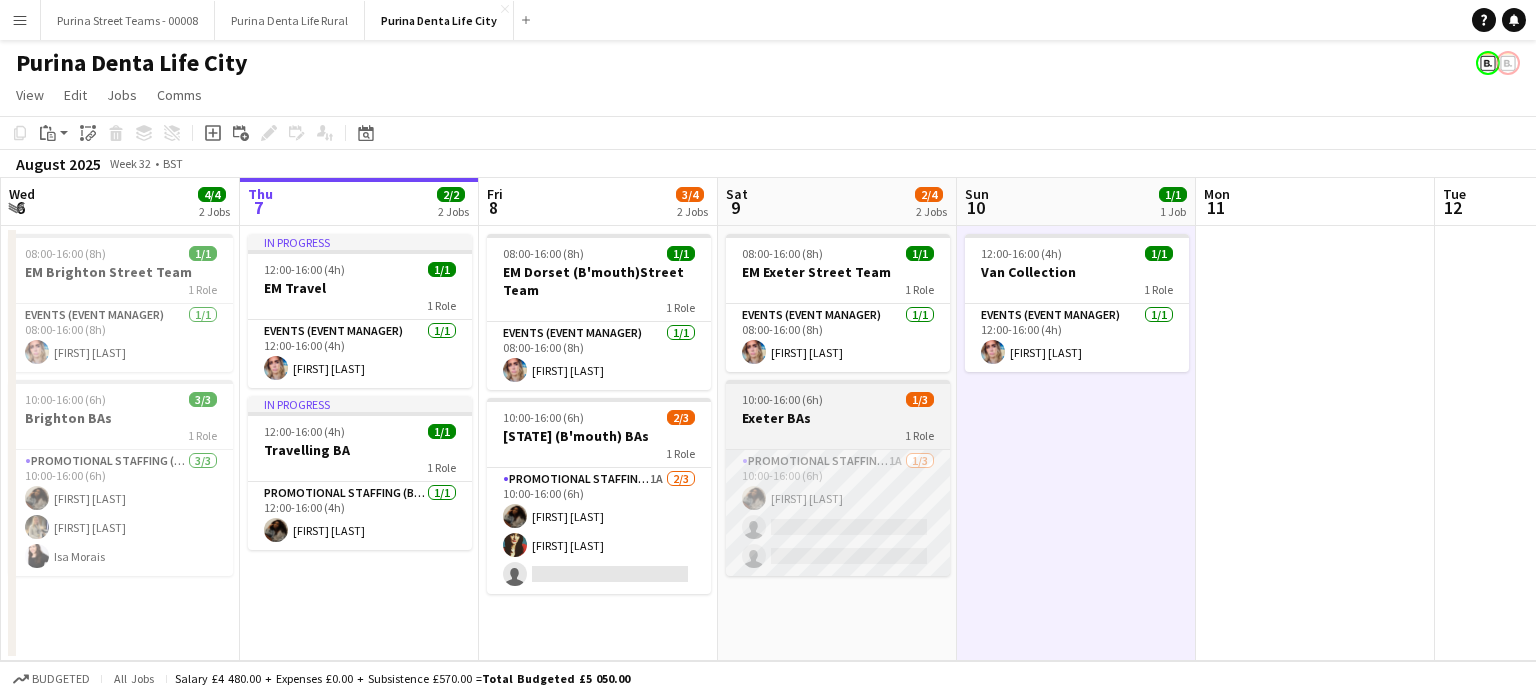 click on "Promotional Staffing (Brand Ambassadors)   1A   1/3   10:00-16:00 (6h)
Odilia Egyiawan
single-neutral-actions
single-neutral-actions" at bounding box center (838, 513) 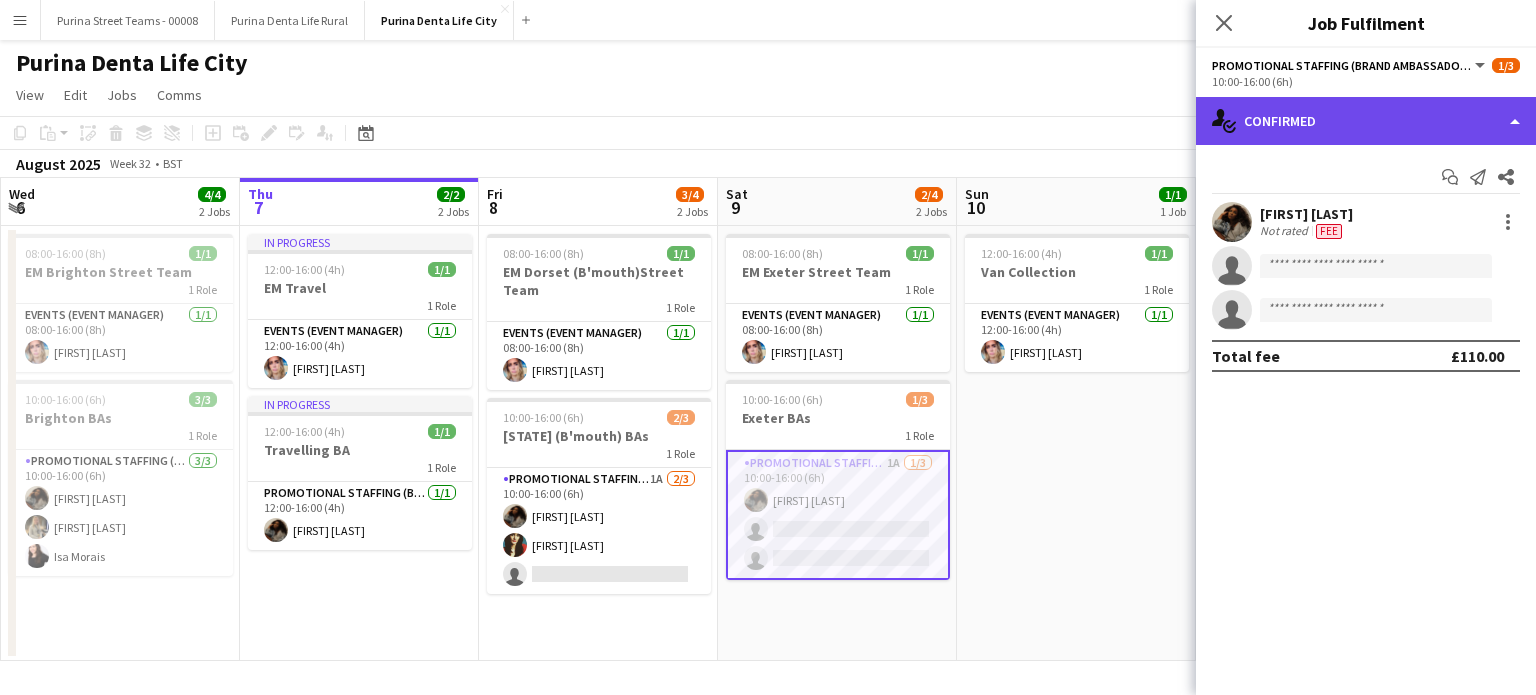 click on "single-neutral-actions-check-2
Confirmed" 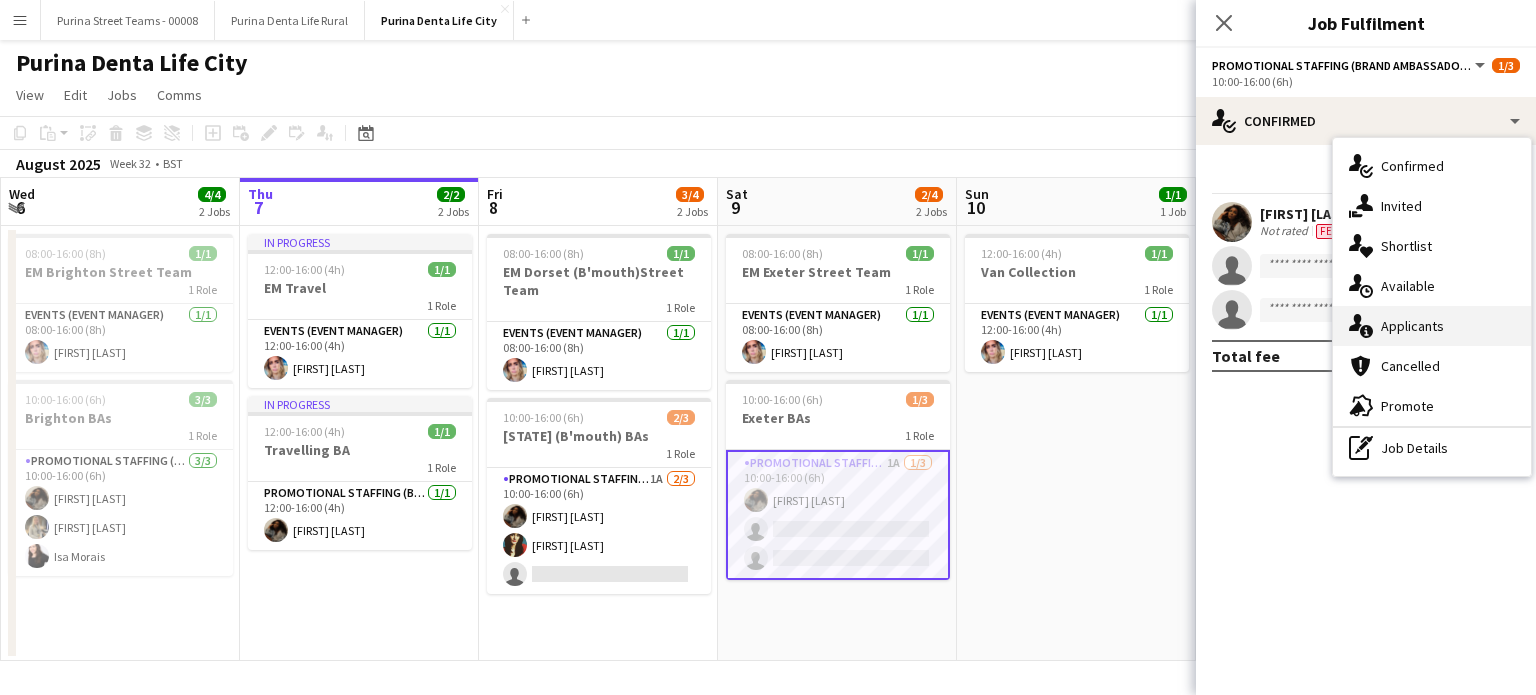 click on "single-neutral-actions-information
Applicants" at bounding box center (1432, 326) 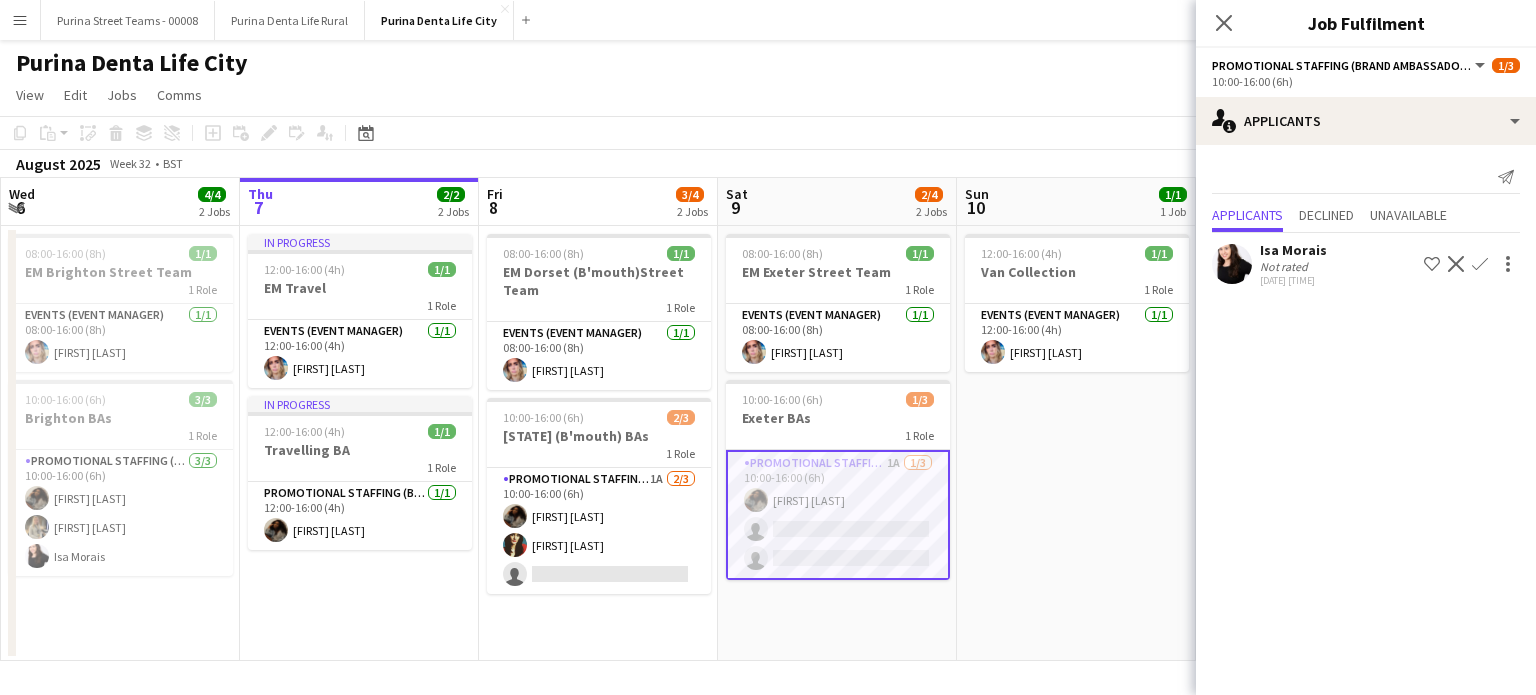 click on "Decline" 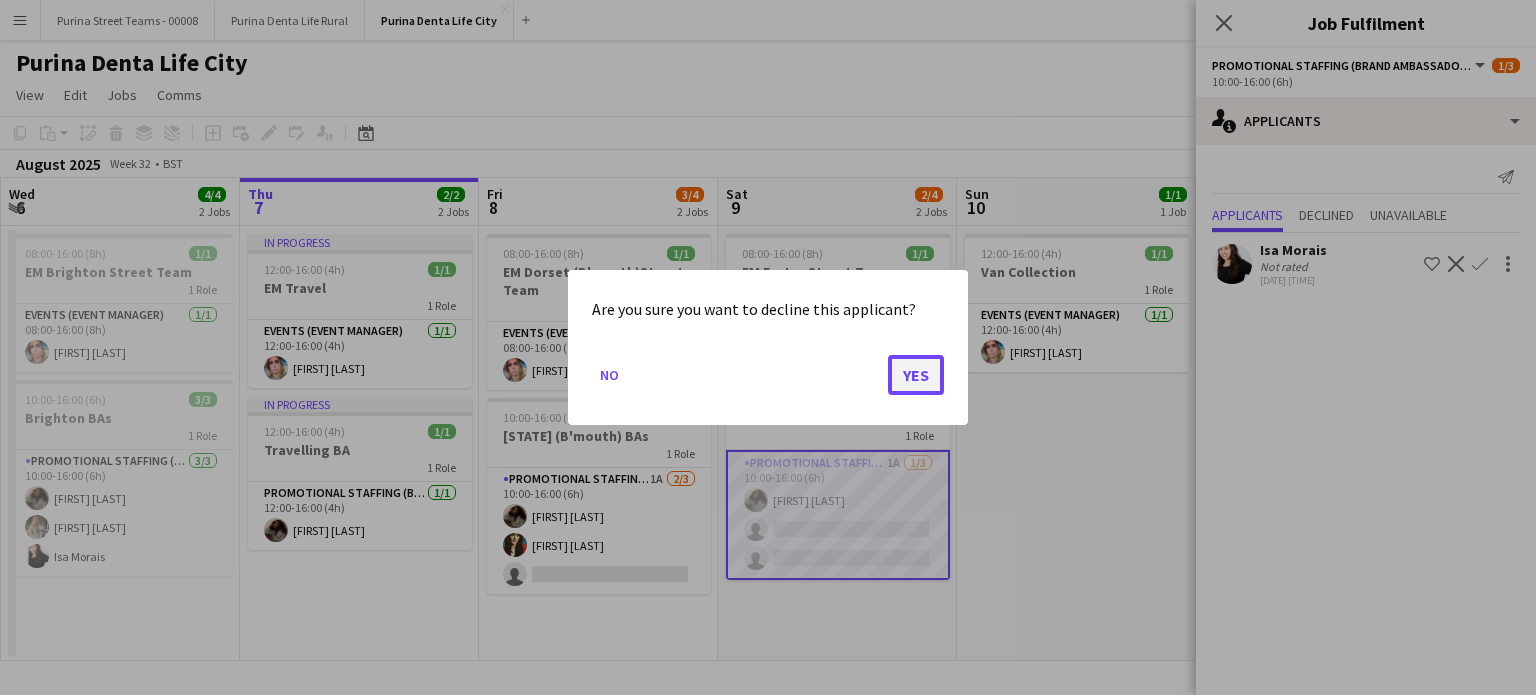 click on "Yes" 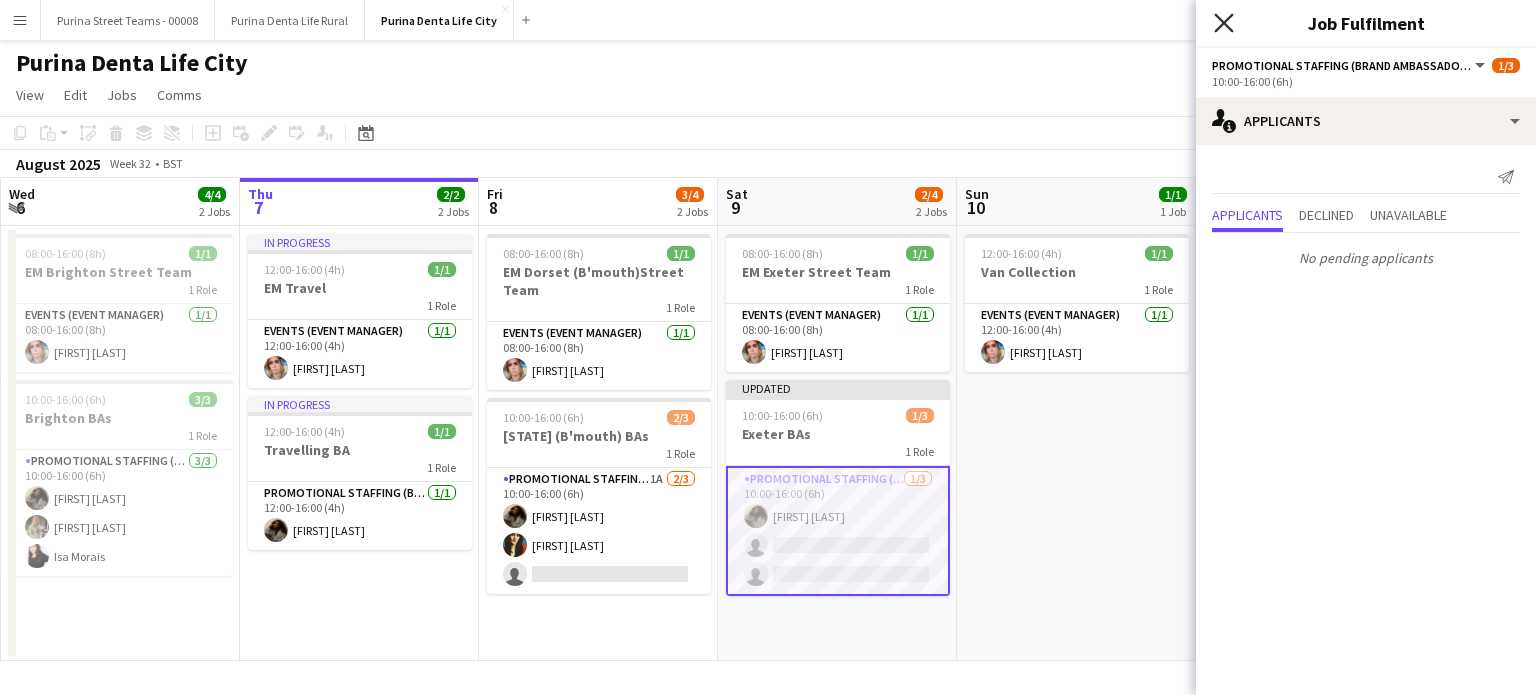 click on "Close pop-in" 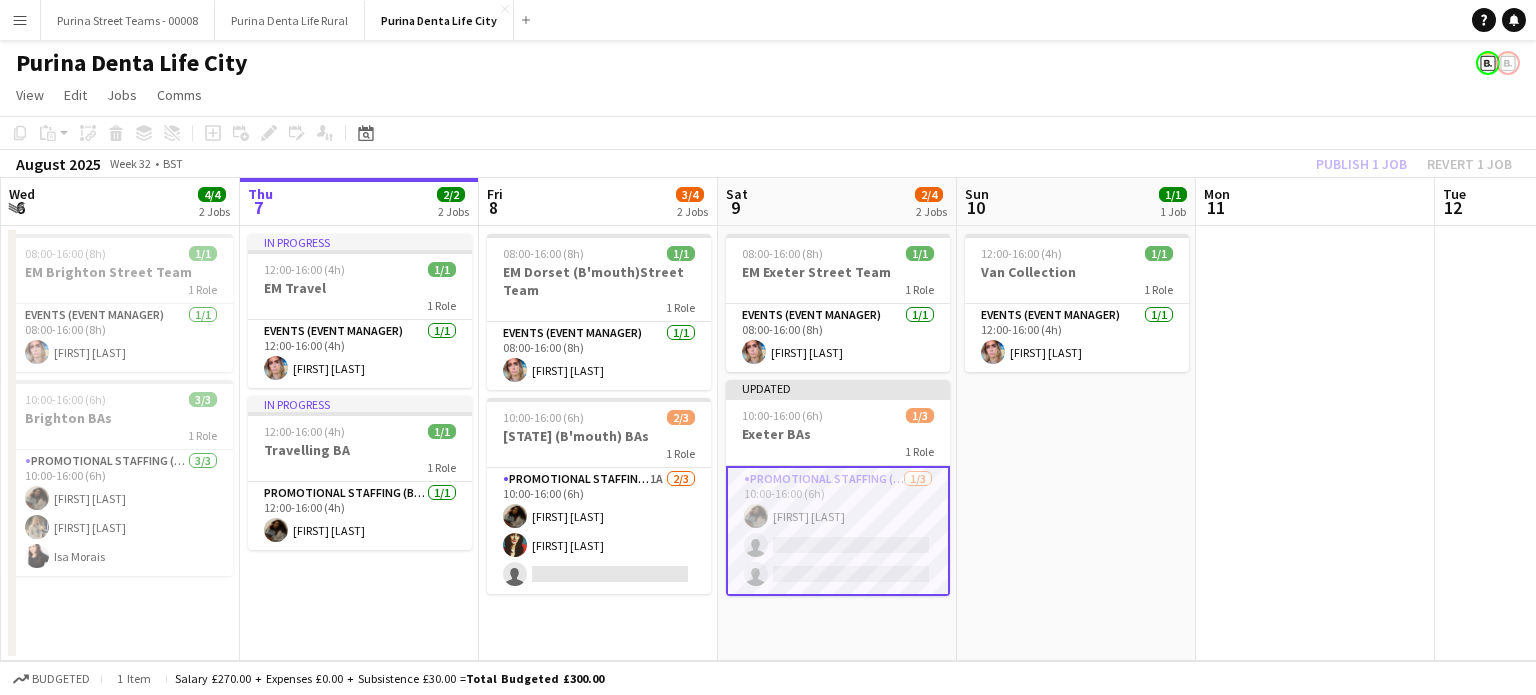 click on "12:00-16:00 (4h)    1/1   Van Collection    1 Role   Events (Event Manager)   1/1   12:00-16:00 (4h)
[FIRST] [LAST]" at bounding box center (1076, 443) 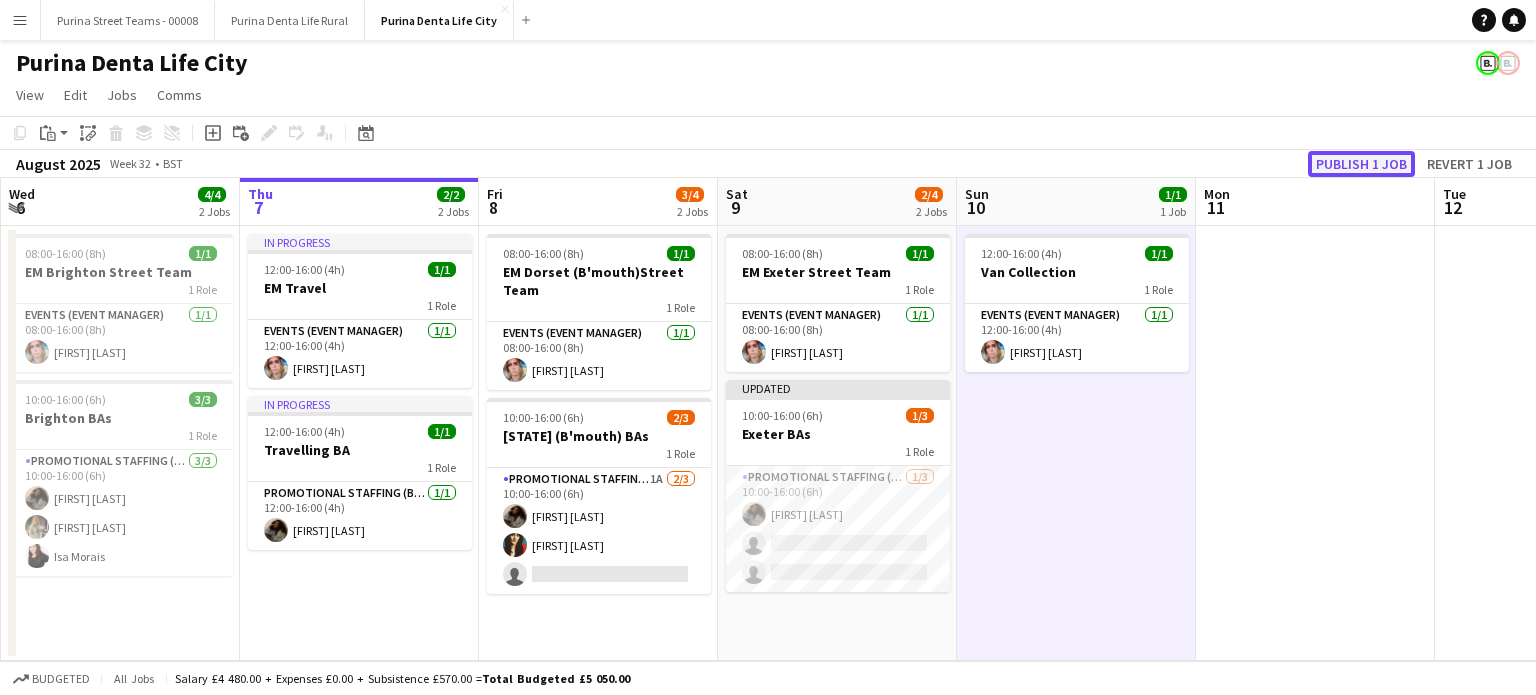 click on "Publish 1 job" 